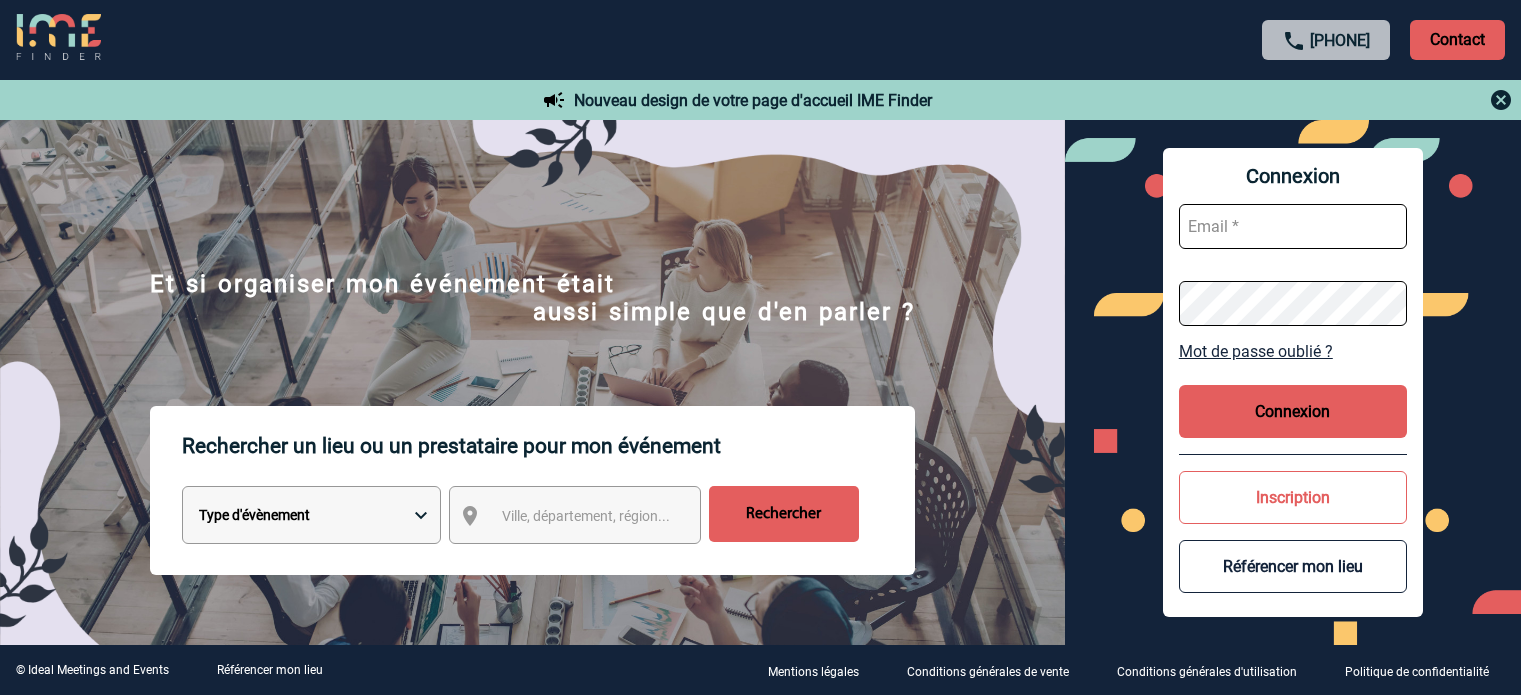 scroll, scrollTop: 0, scrollLeft: 0, axis: both 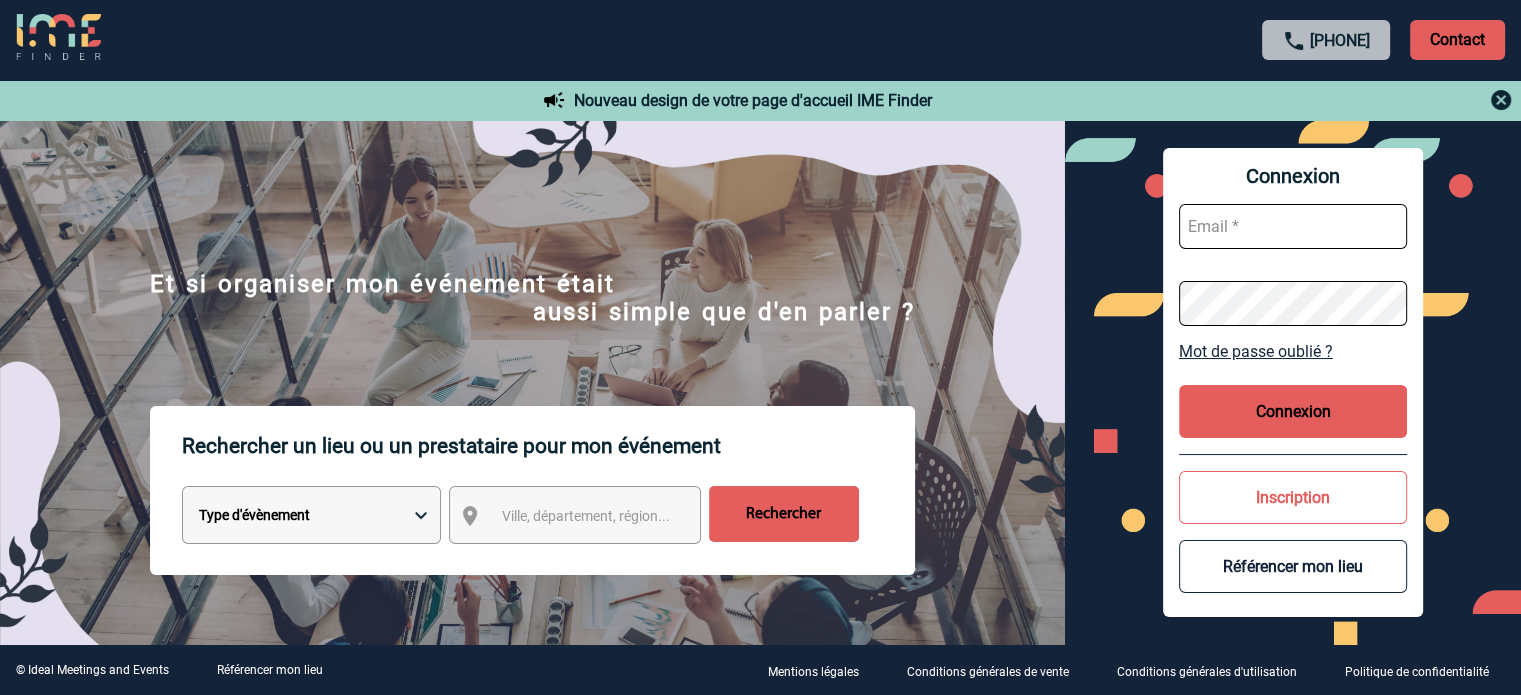 type on "ydeclercq@ime-groupe.com" 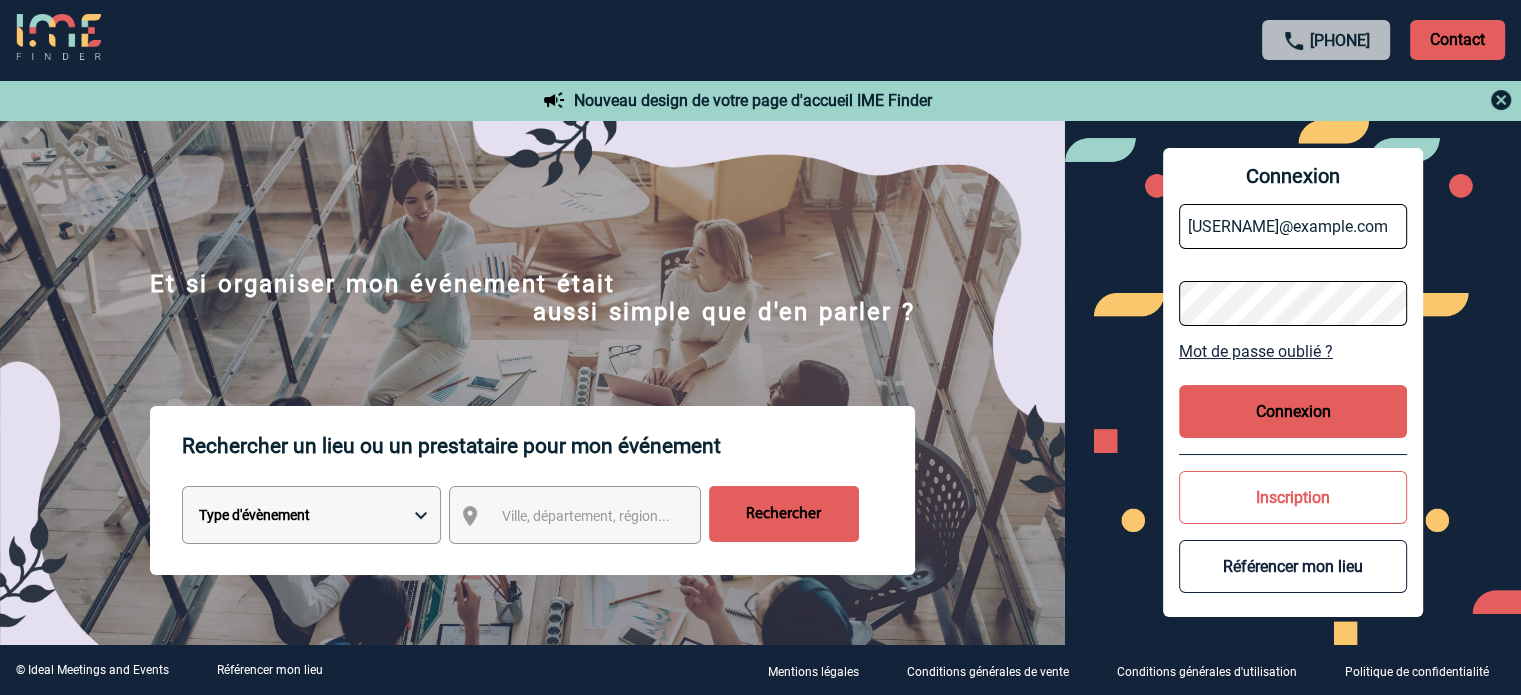 click on "Connexion" at bounding box center [1293, 411] 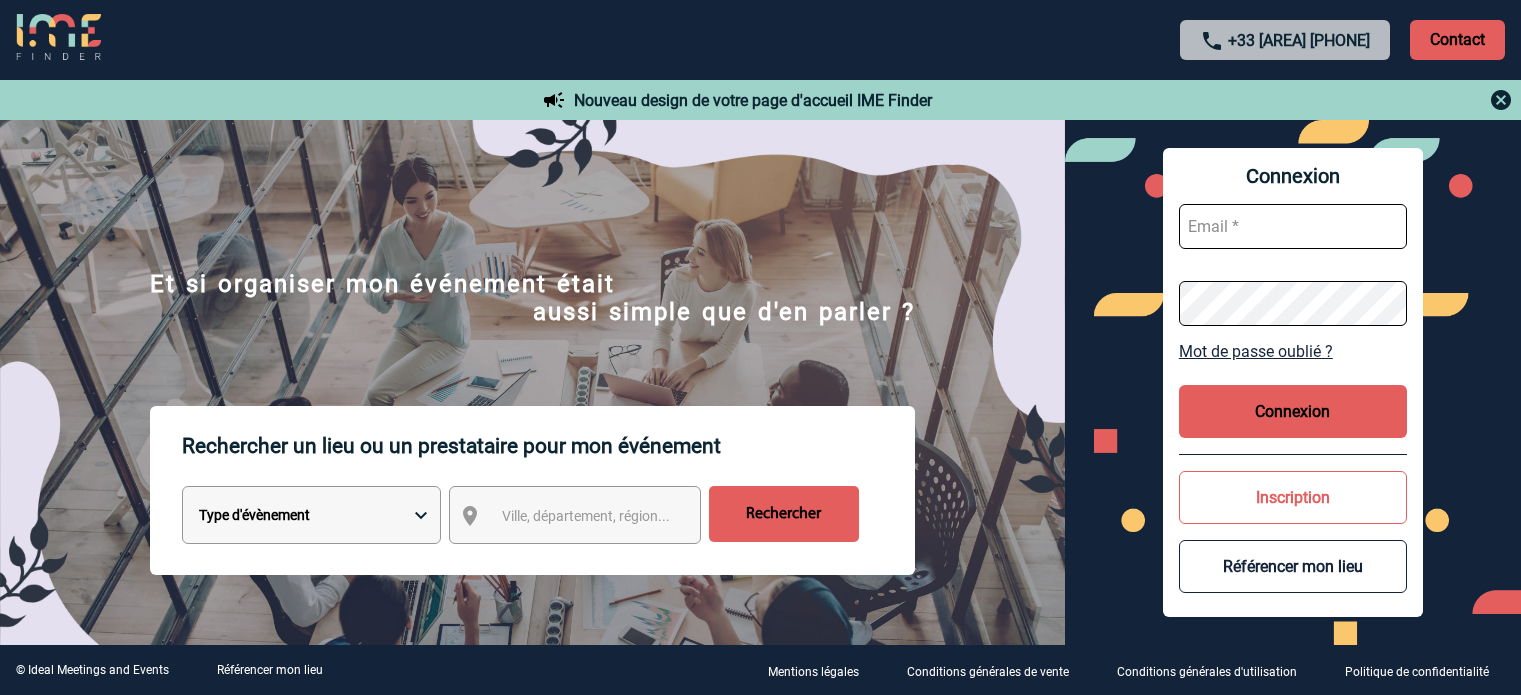 scroll, scrollTop: 0, scrollLeft: 0, axis: both 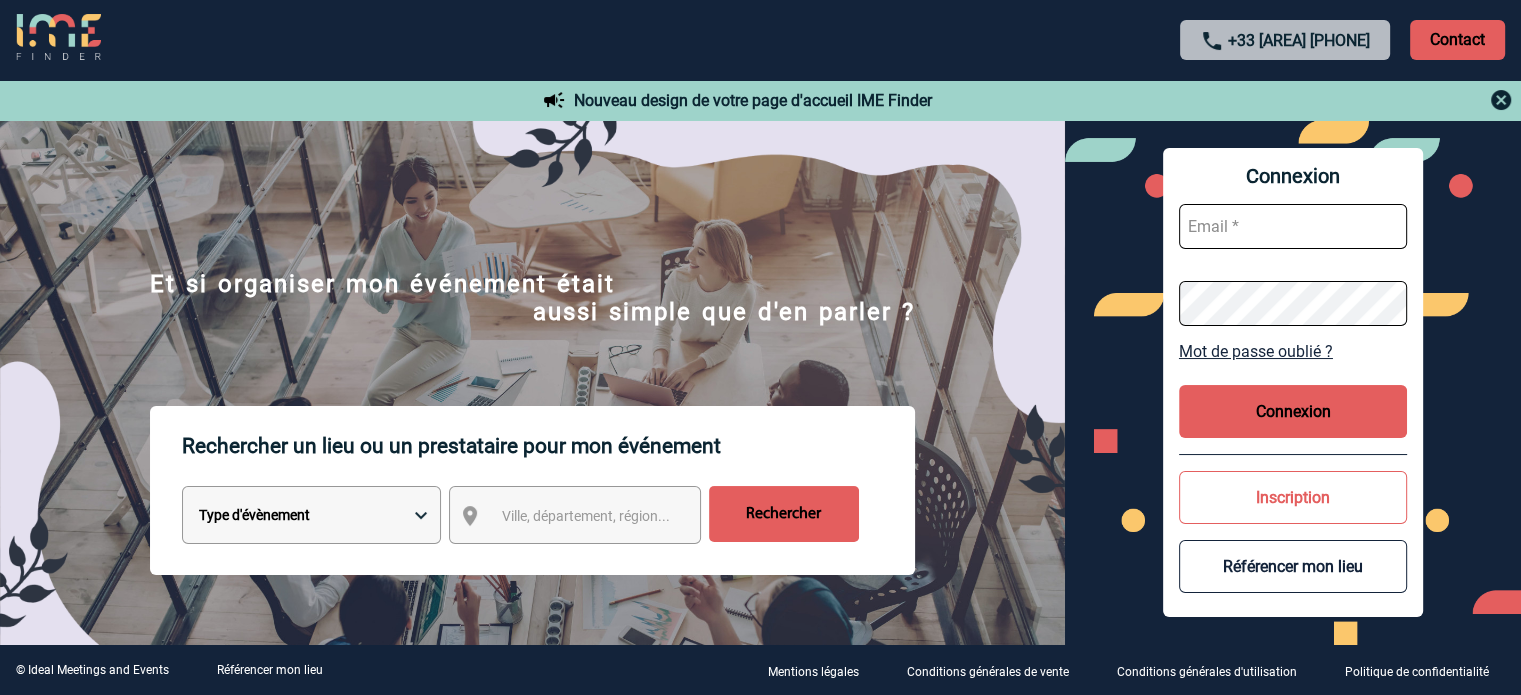 type on "[EMAIL]@example.com" 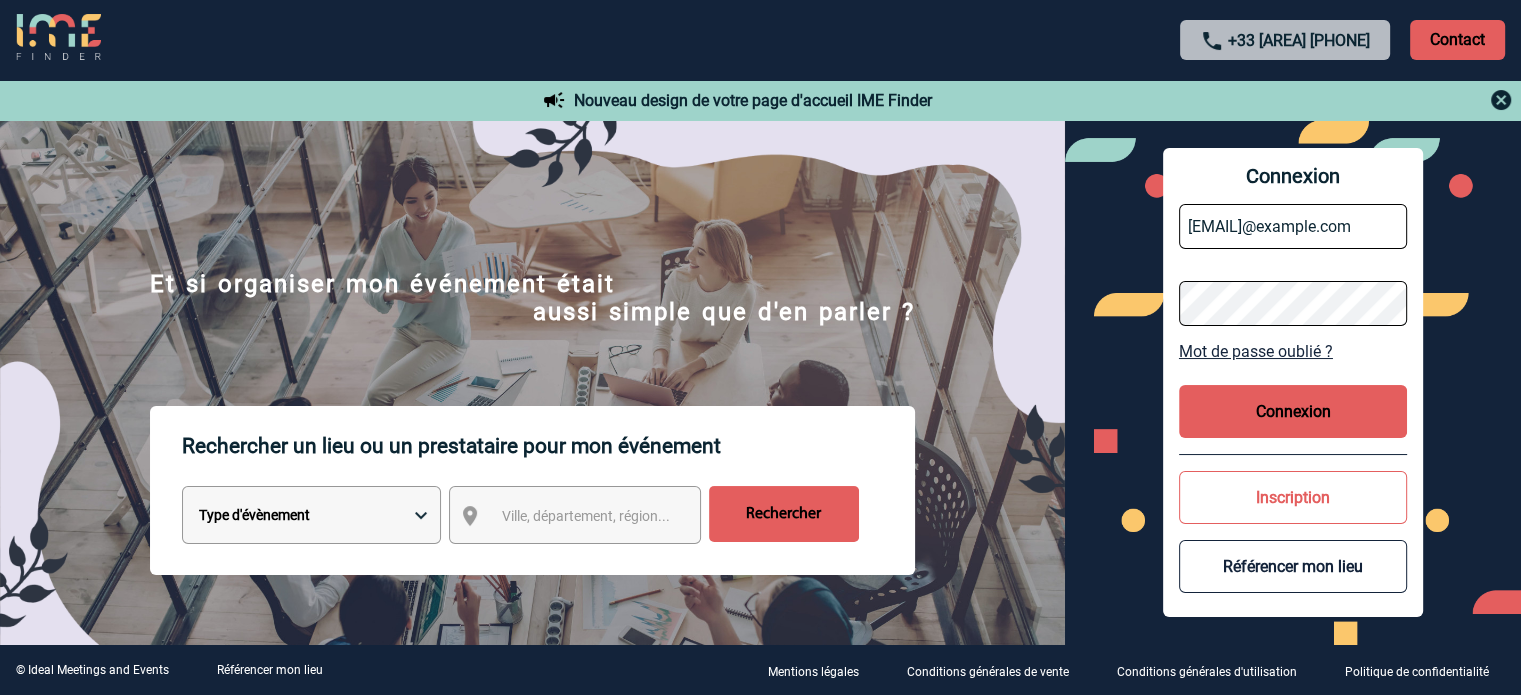 click on "Connexion" at bounding box center (1293, 411) 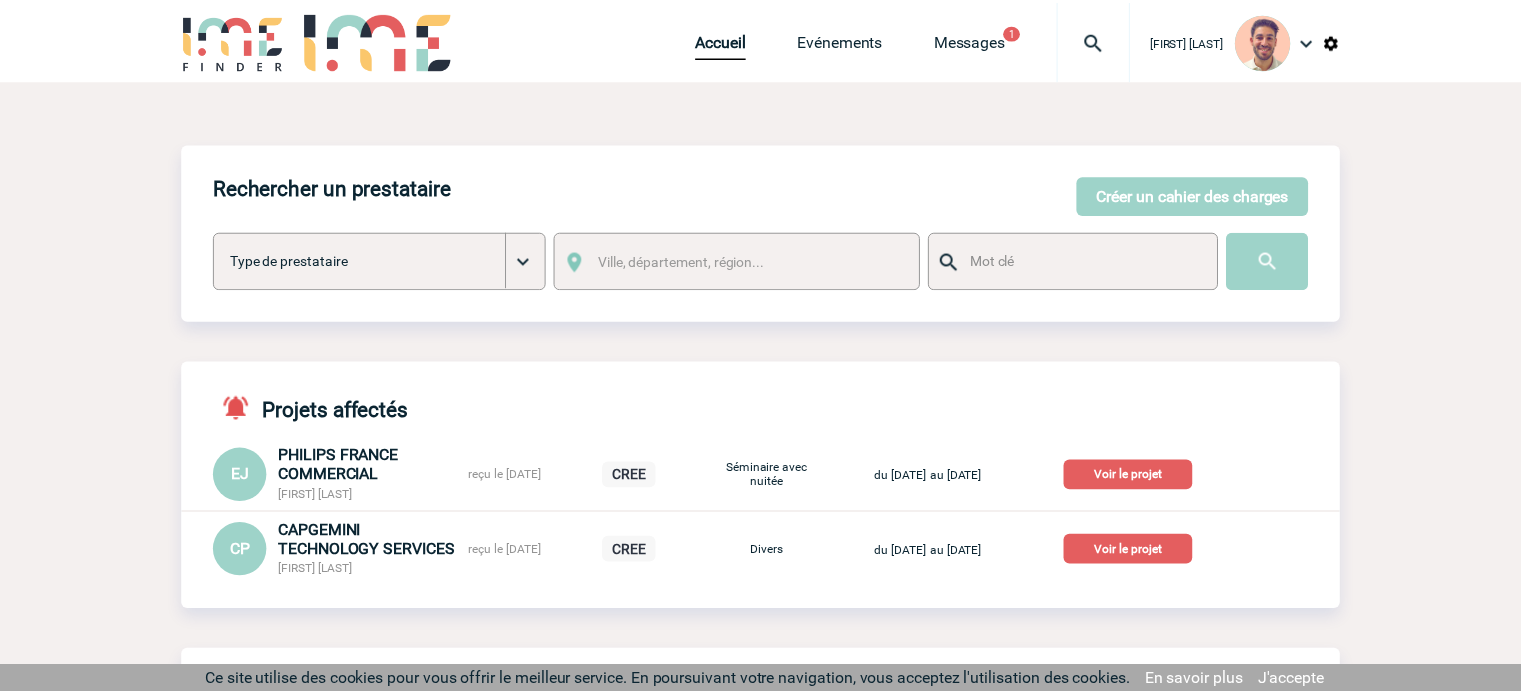 scroll, scrollTop: 0, scrollLeft: 0, axis: both 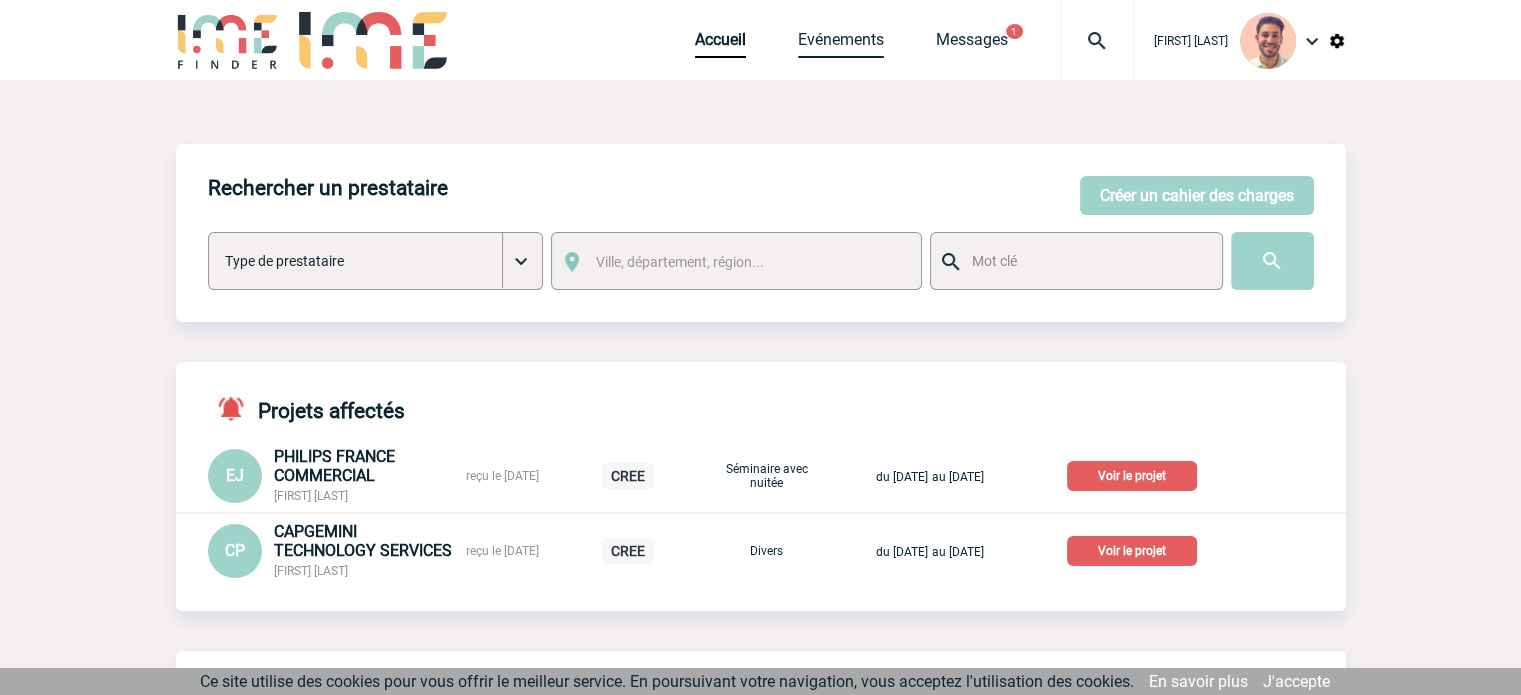 click on "Evénements" at bounding box center [841, 44] 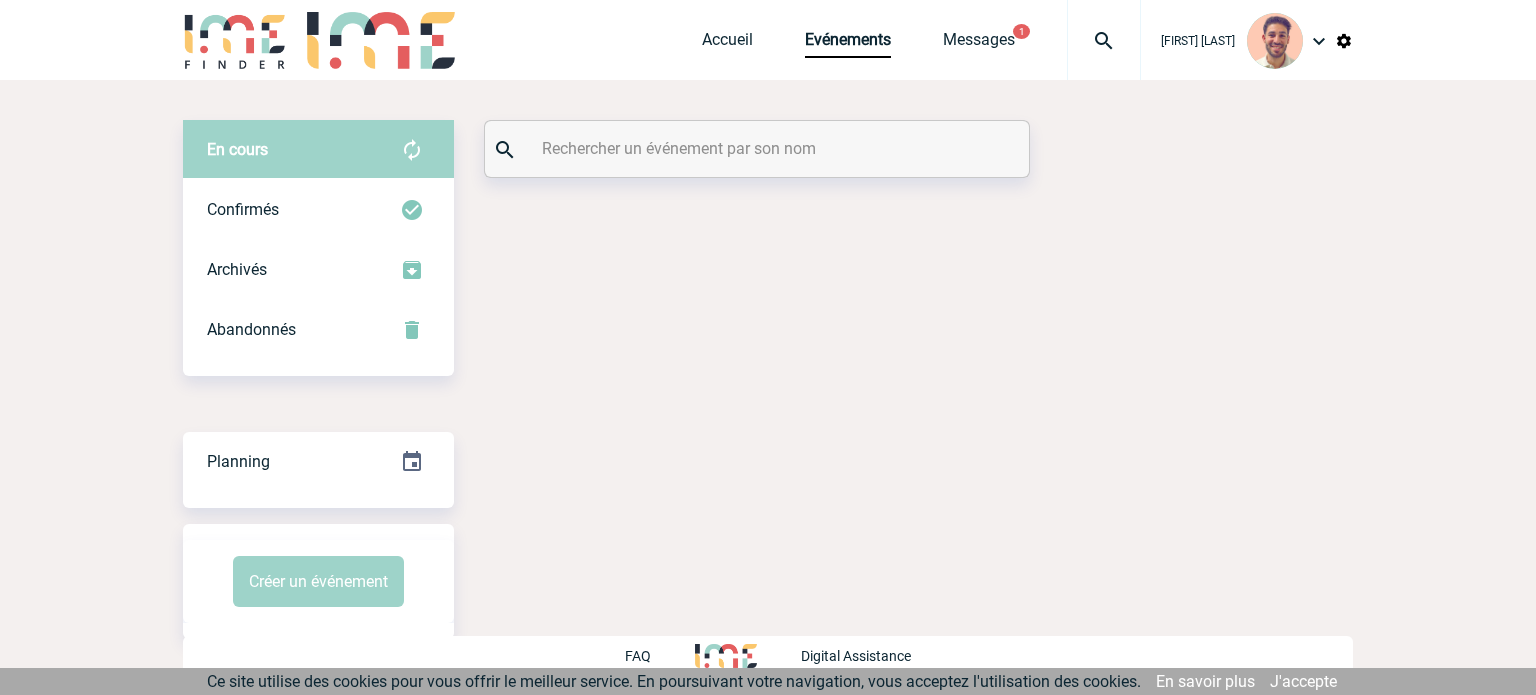 scroll, scrollTop: 0, scrollLeft: 0, axis: both 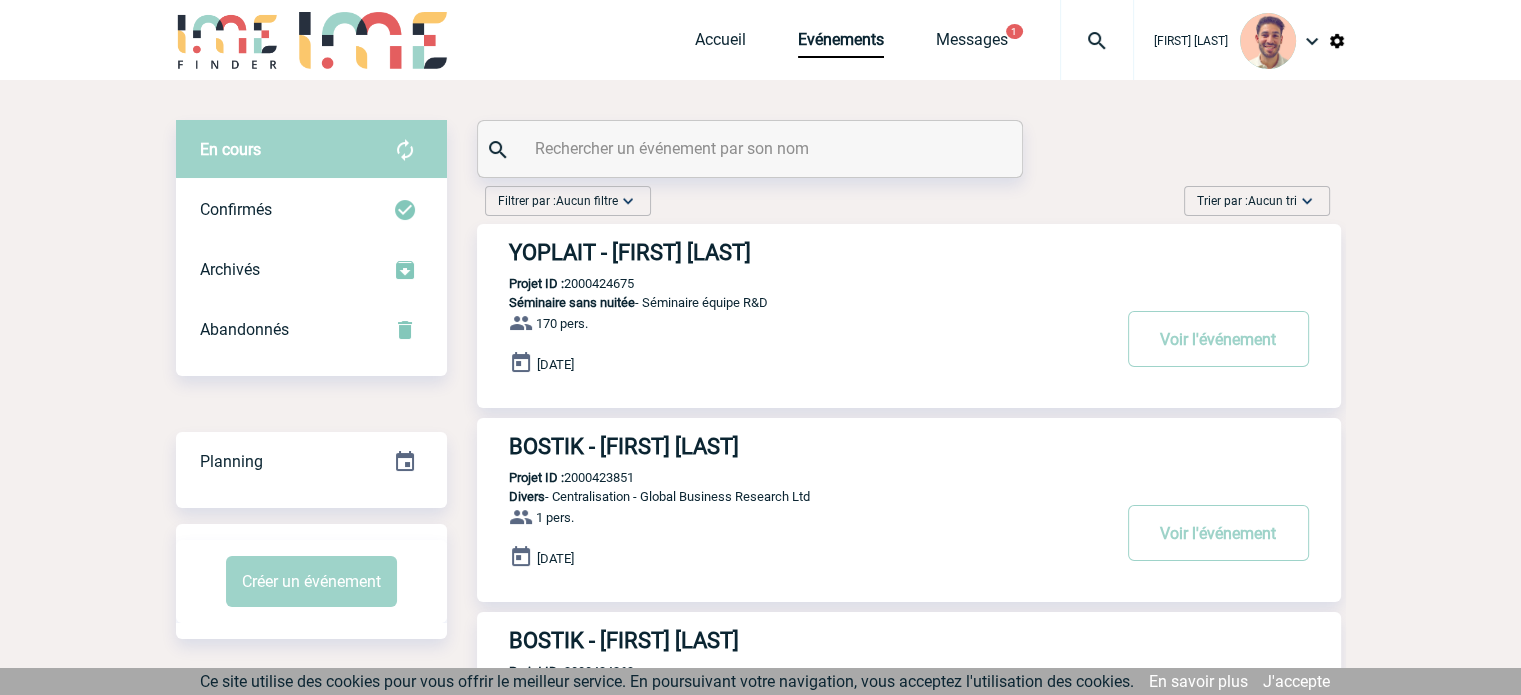 click at bounding box center (752, 148) 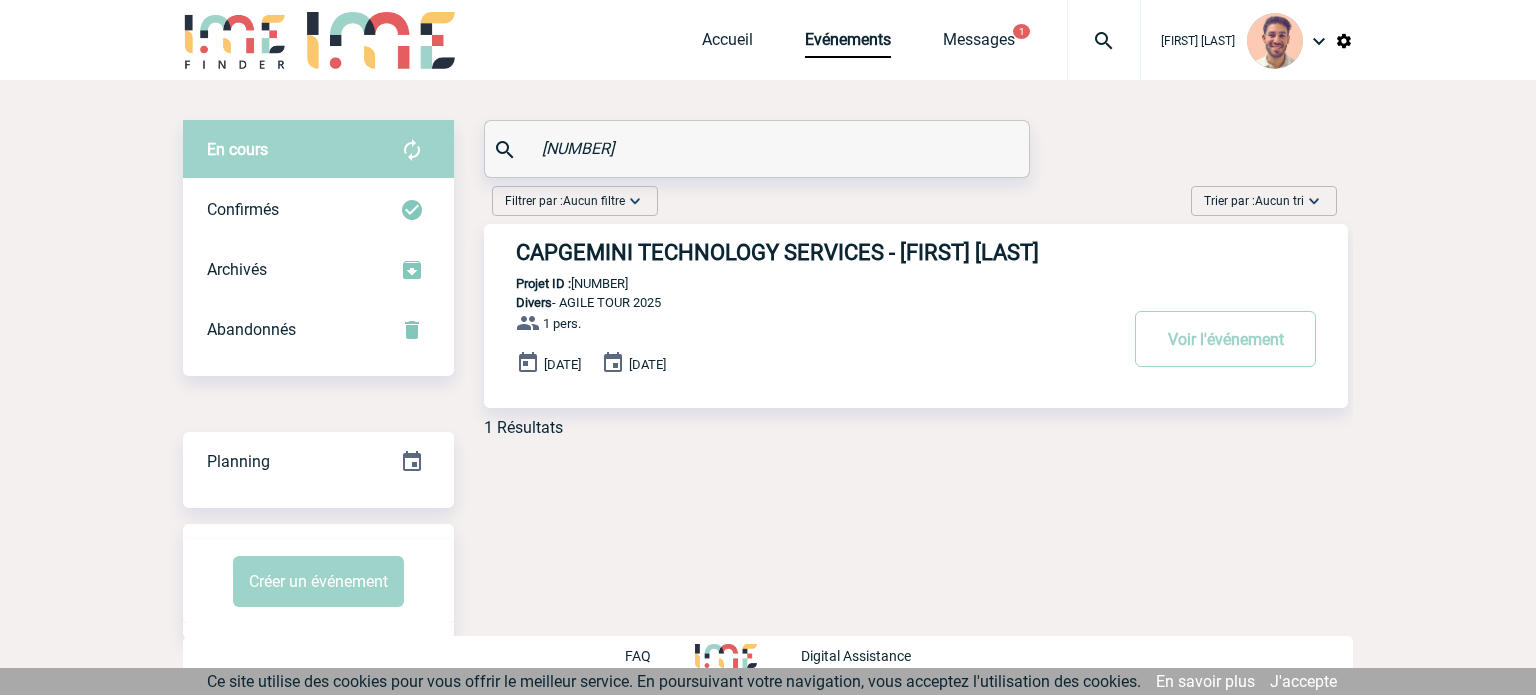 type on "2000425094" 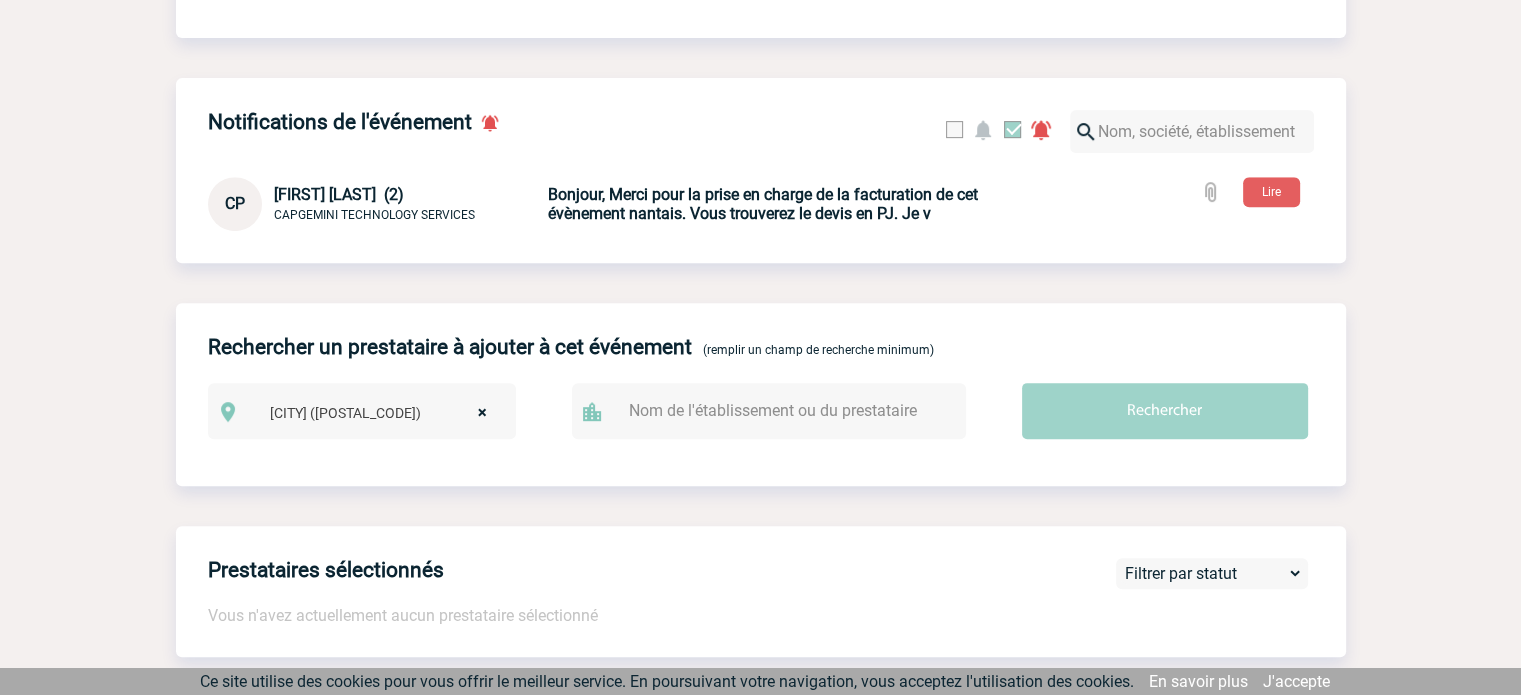 scroll, scrollTop: 800, scrollLeft: 0, axis: vertical 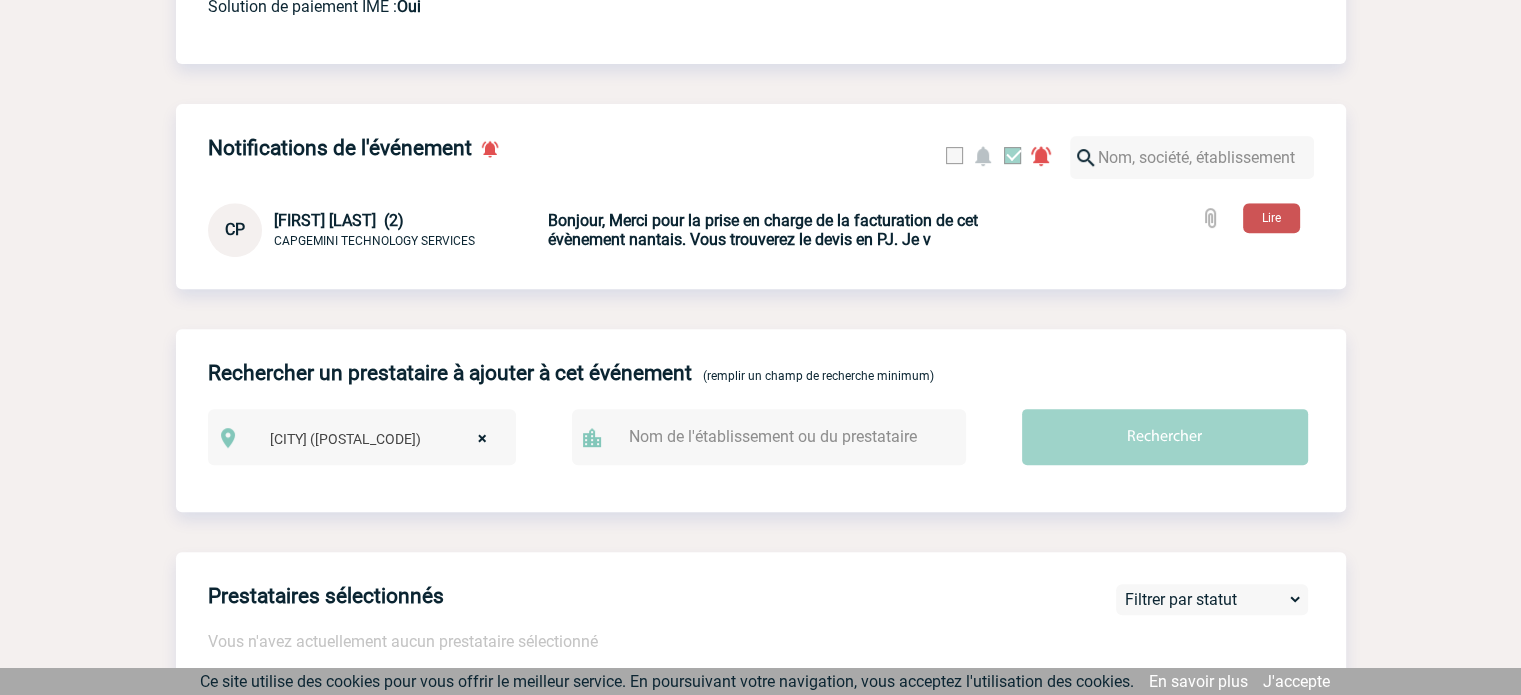 click on "Lire" at bounding box center (1271, 218) 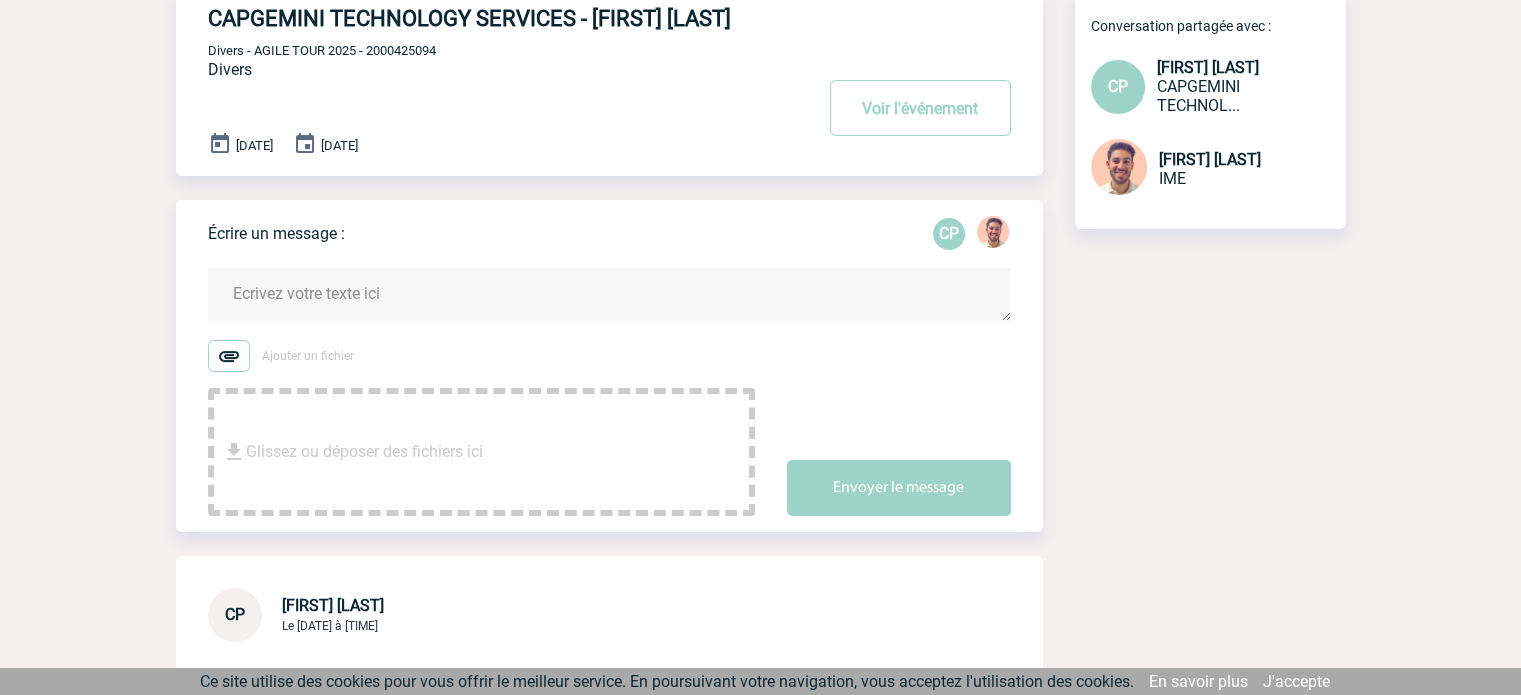 scroll, scrollTop: 0, scrollLeft: 0, axis: both 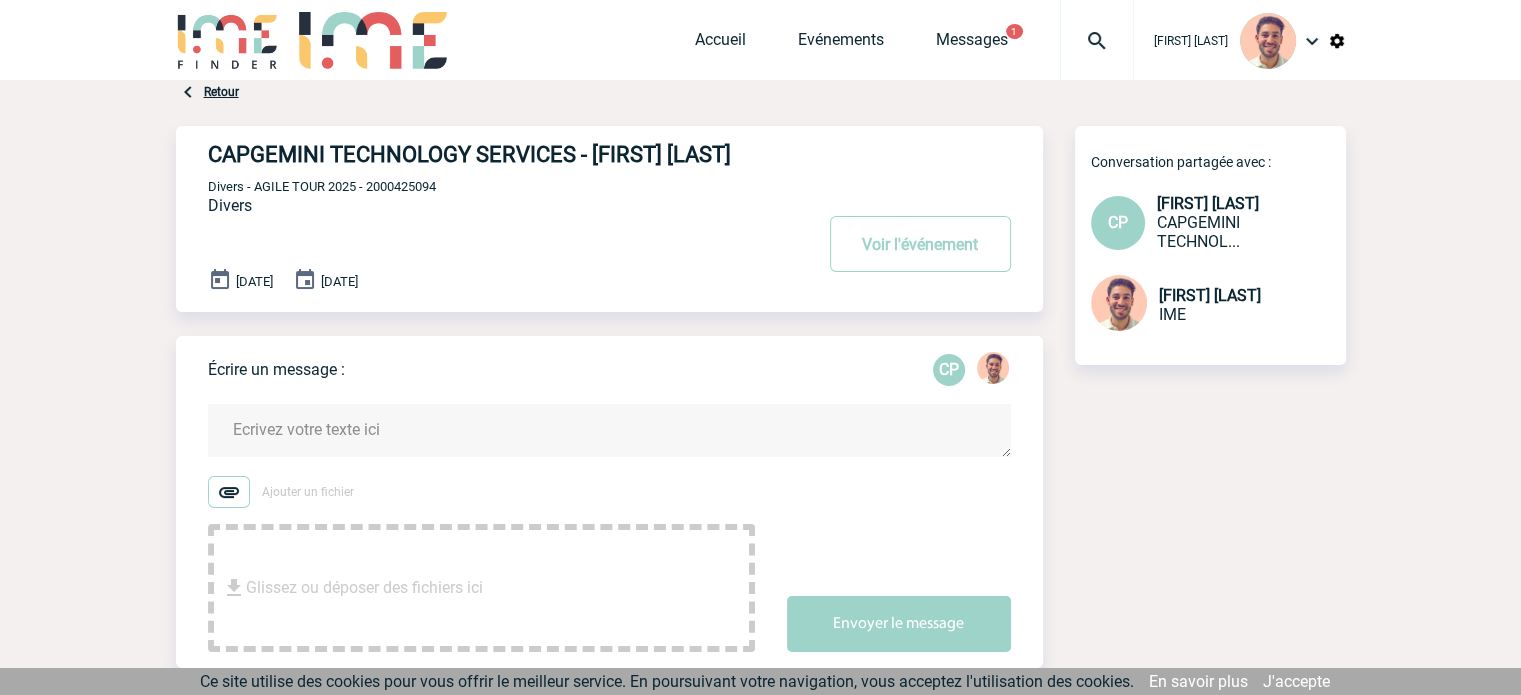 drag, startPoint x: 216, startPoint y: 149, endPoint x: 409, endPoint y: 169, distance: 194.03351 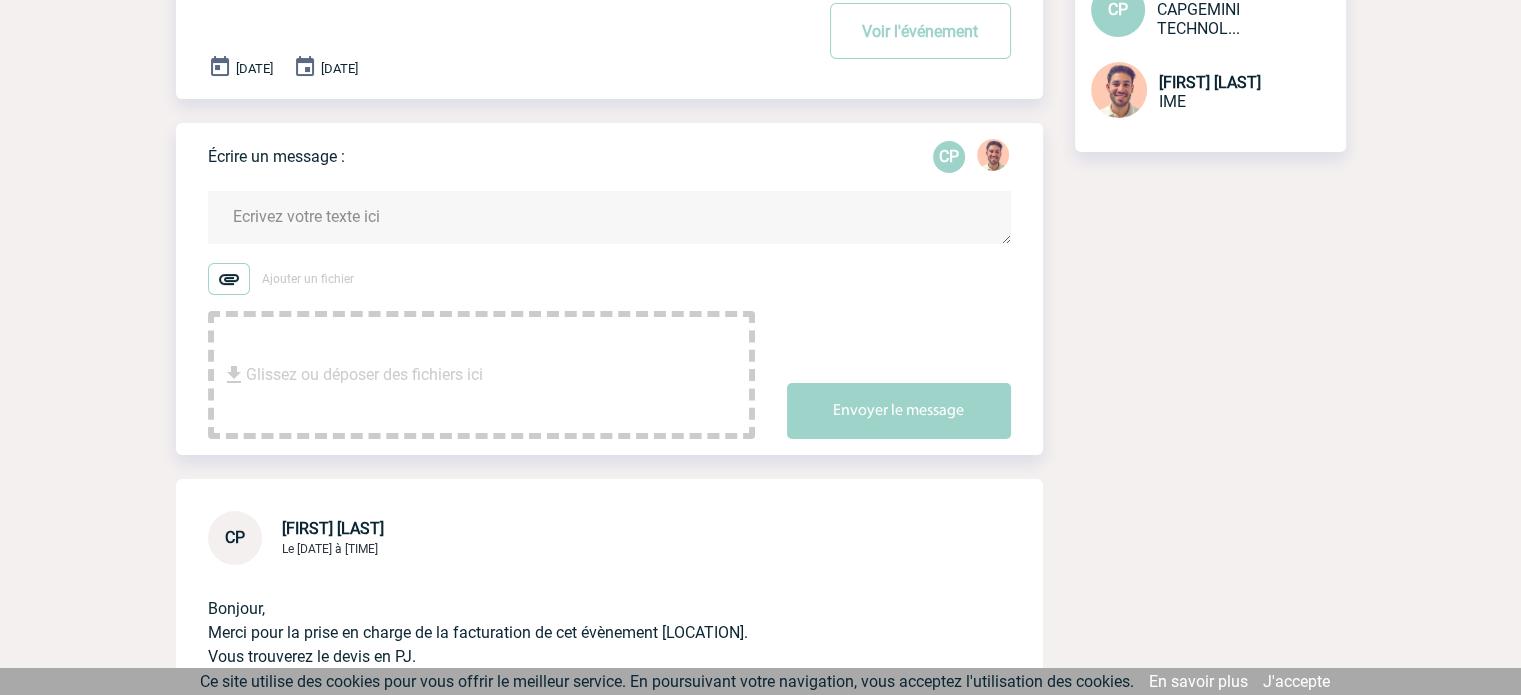 scroll, scrollTop: 700, scrollLeft: 0, axis: vertical 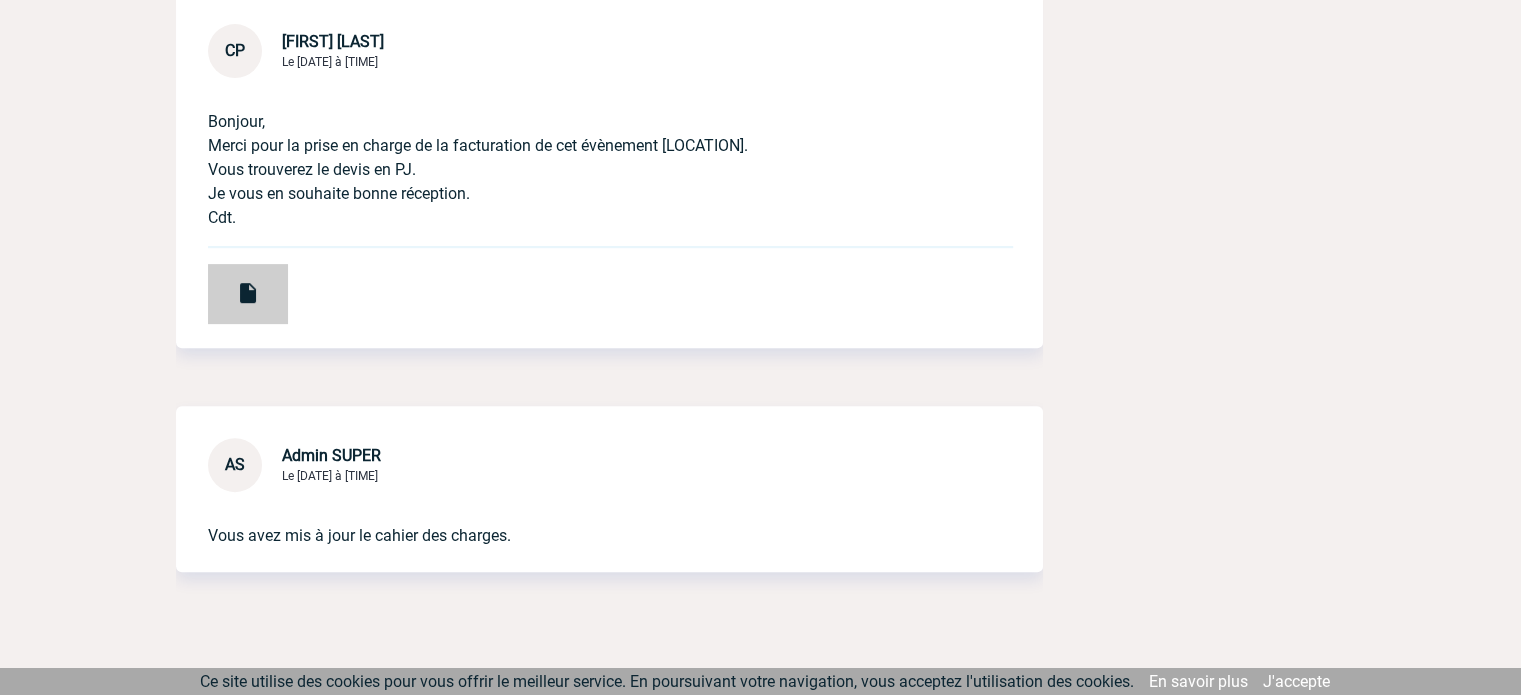 click at bounding box center [248, 293] 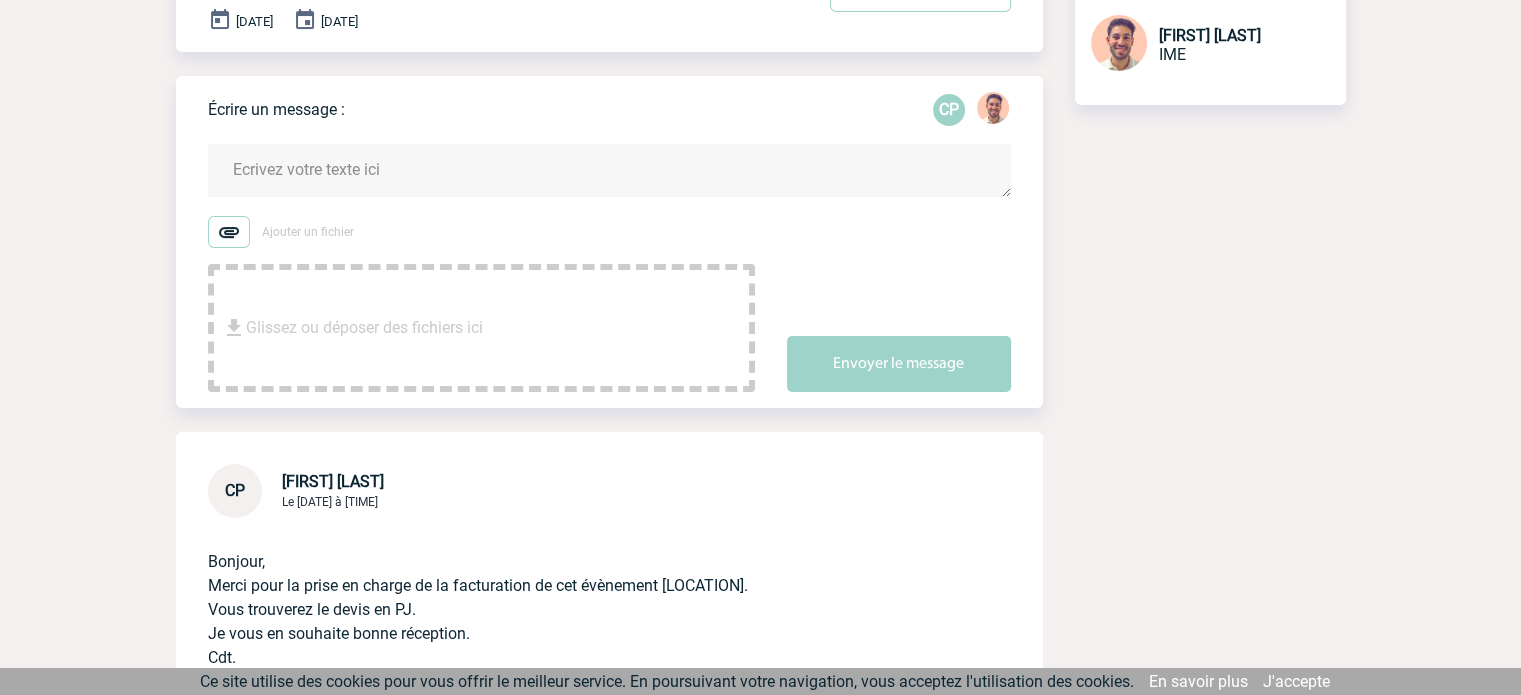 scroll, scrollTop: 0, scrollLeft: 0, axis: both 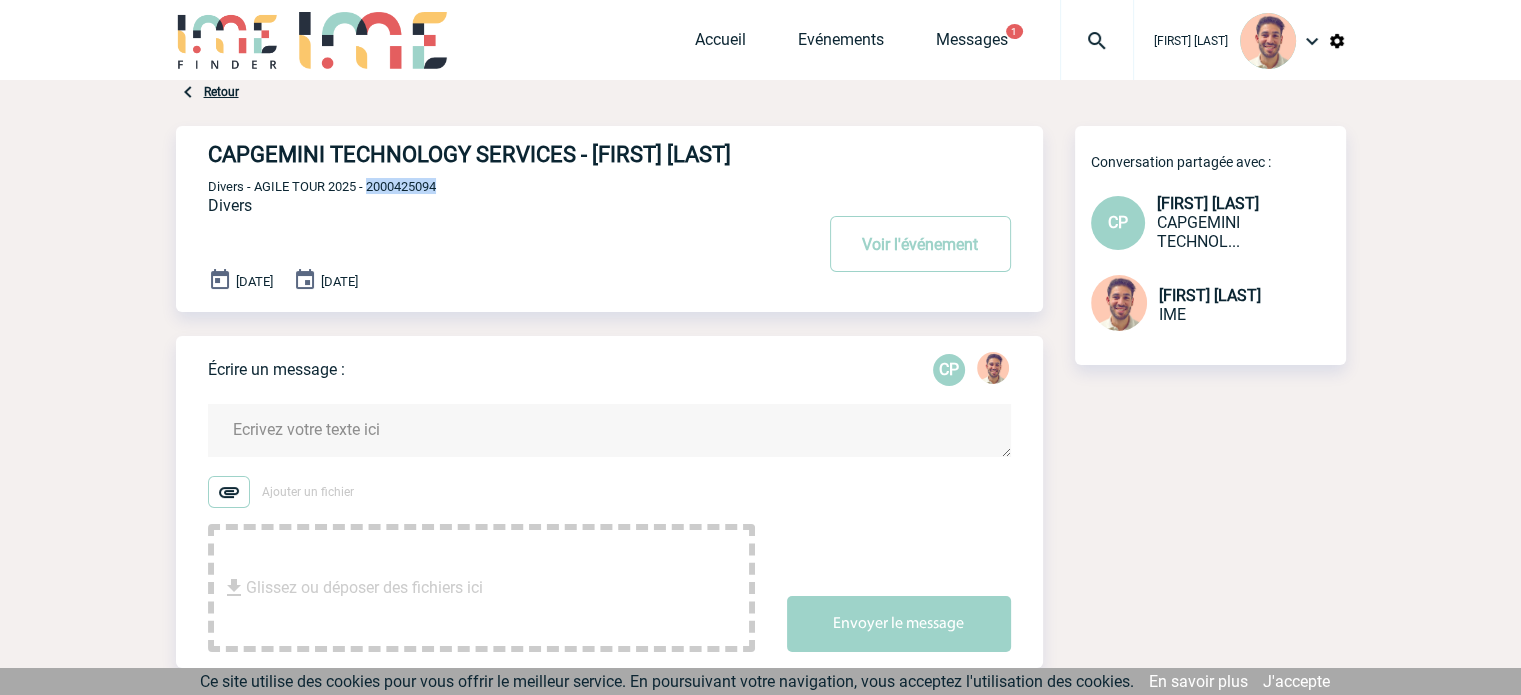 drag, startPoint x: 425, startPoint y: 212, endPoint x: 368, endPoint y: 212, distance: 57 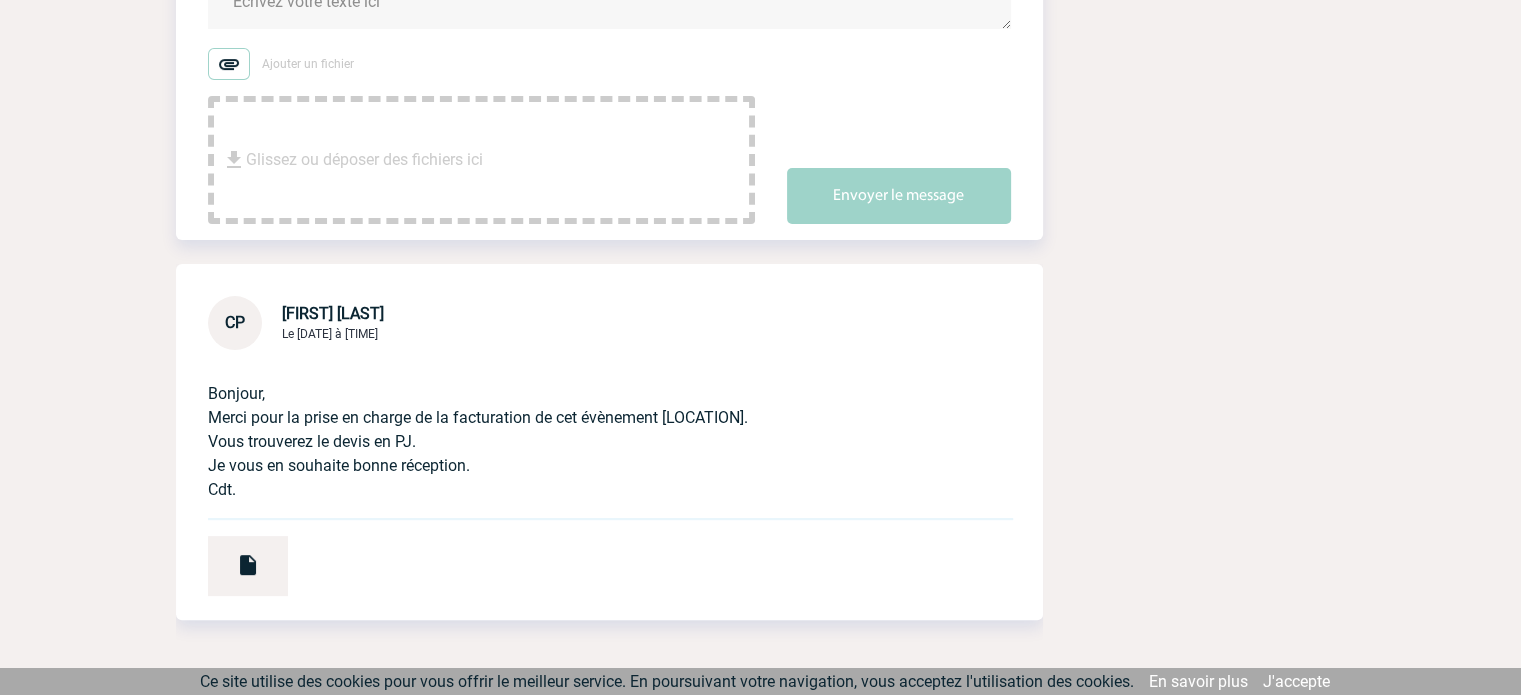 scroll, scrollTop: 764, scrollLeft: 0, axis: vertical 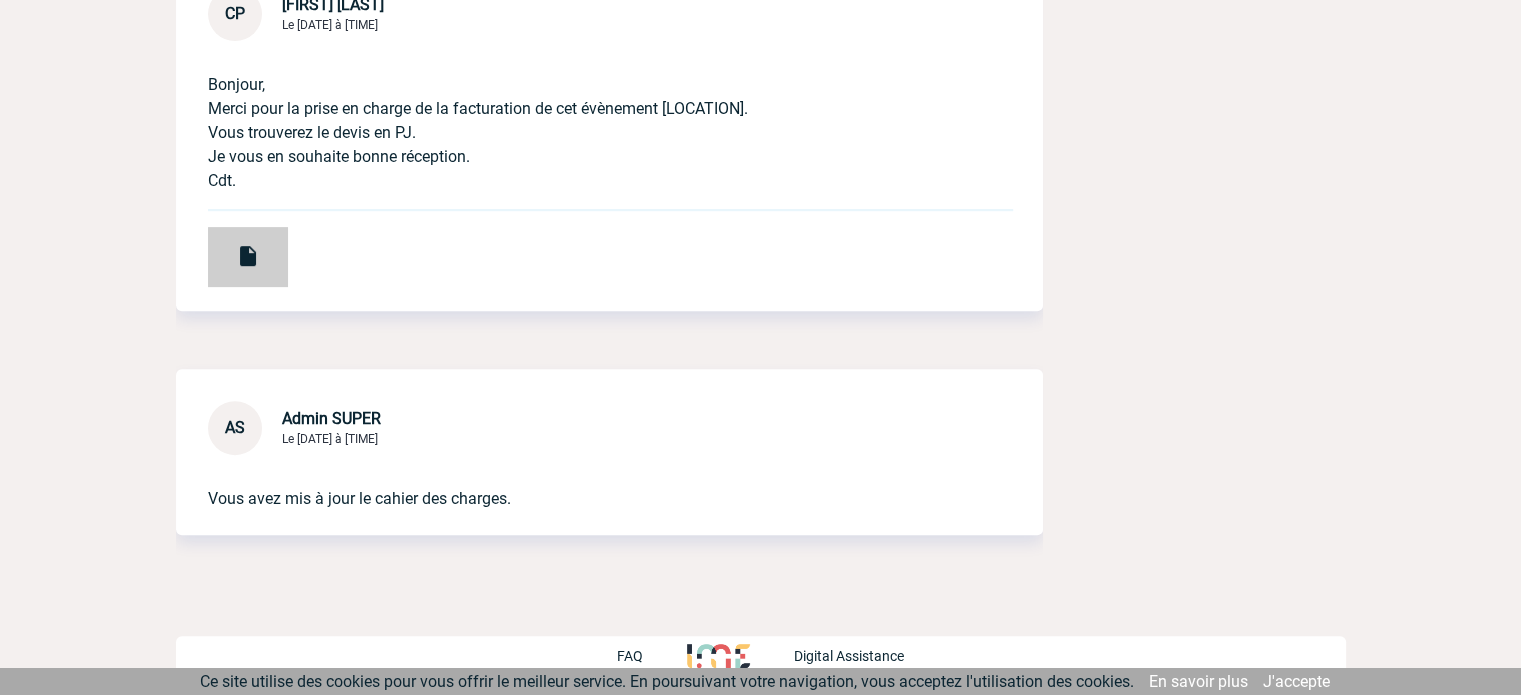 click at bounding box center [248, 257] 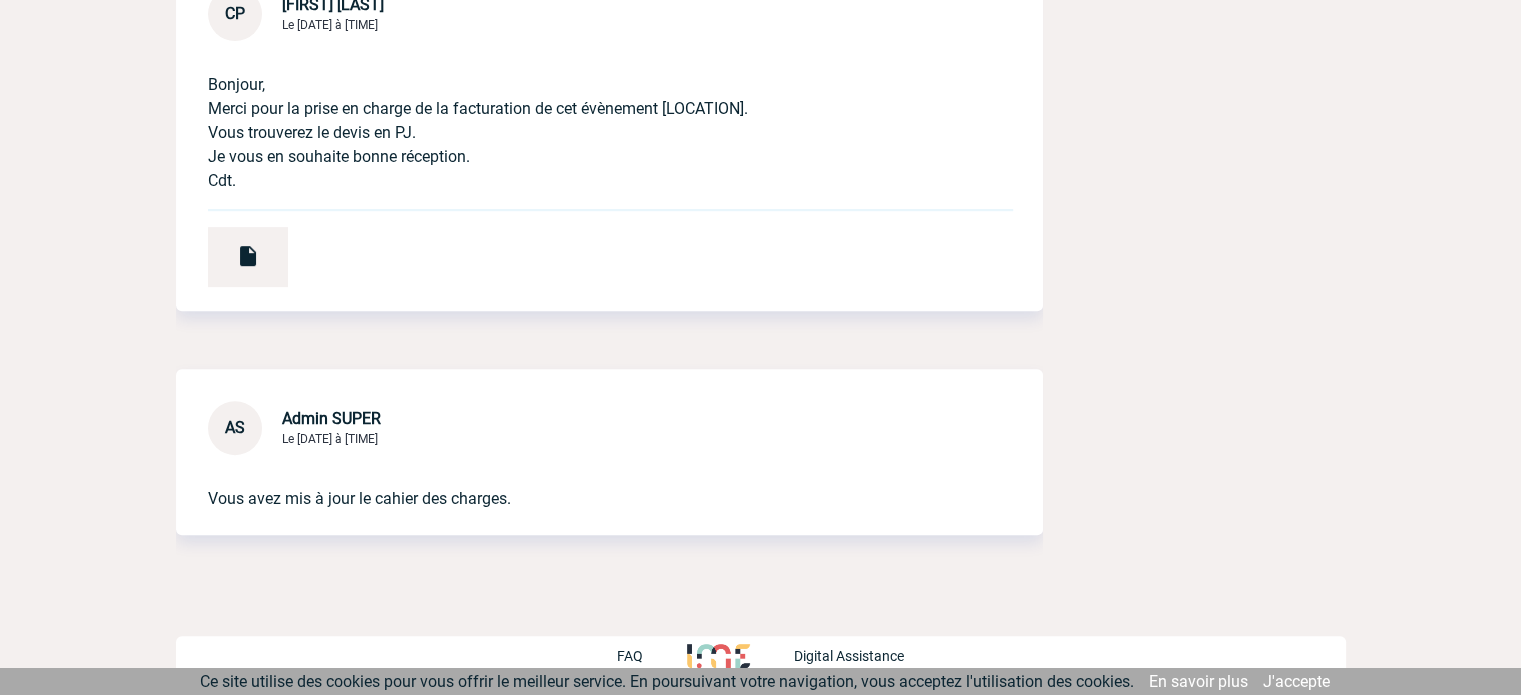 scroll, scrollTop: 564, scrollLeft: 0, axis: vertical 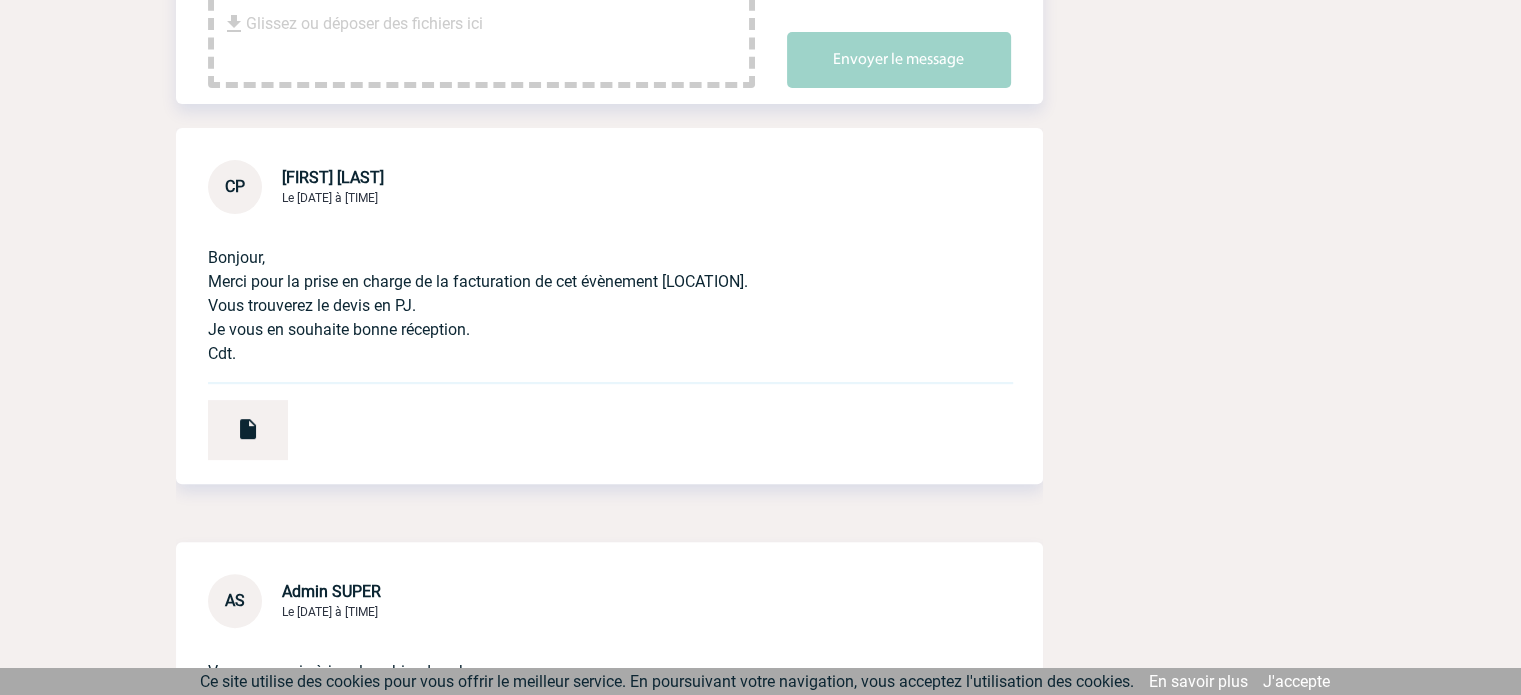 drag, startPoint x: 212, startPoint y: 309, endPoint x: 486, endPoint y: 331, distance: 274.8818 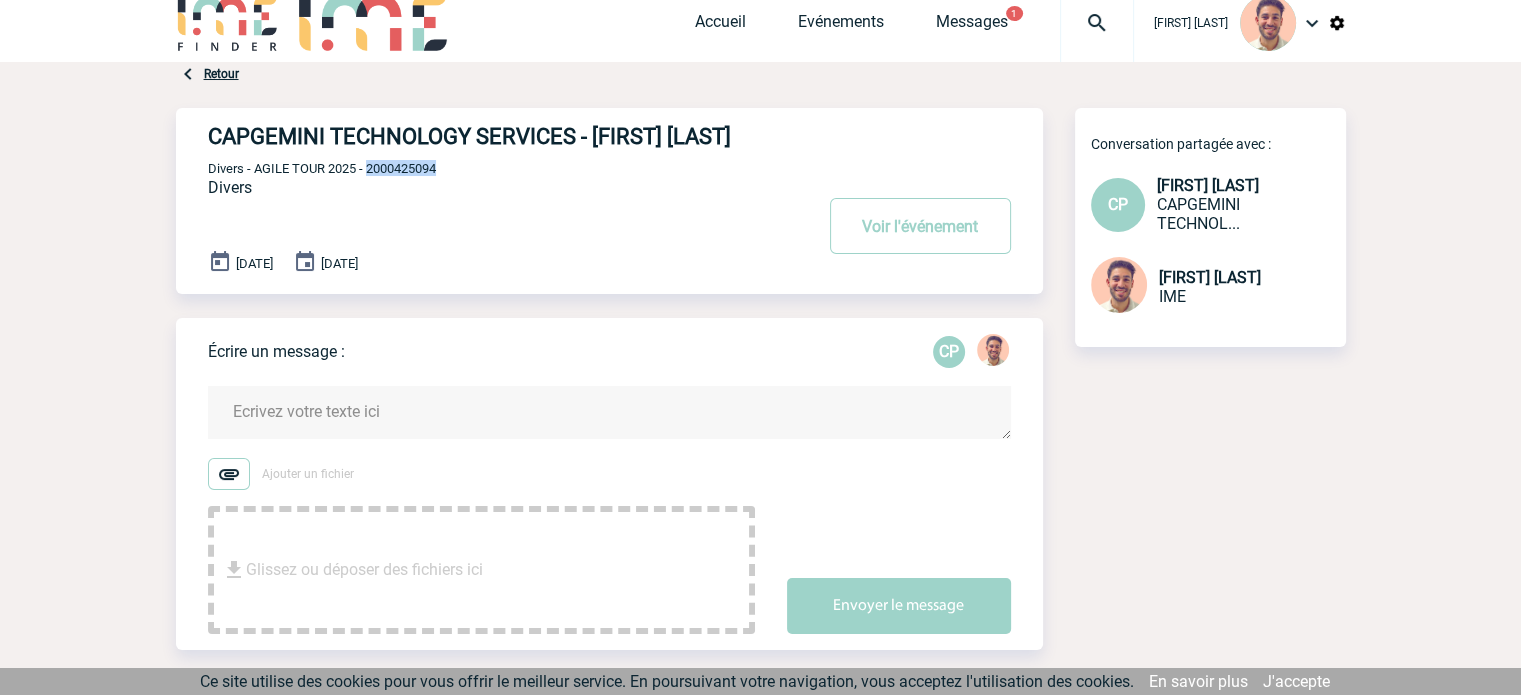 scroll, scrollTop: 0, scrollLeft: 0, axis: both 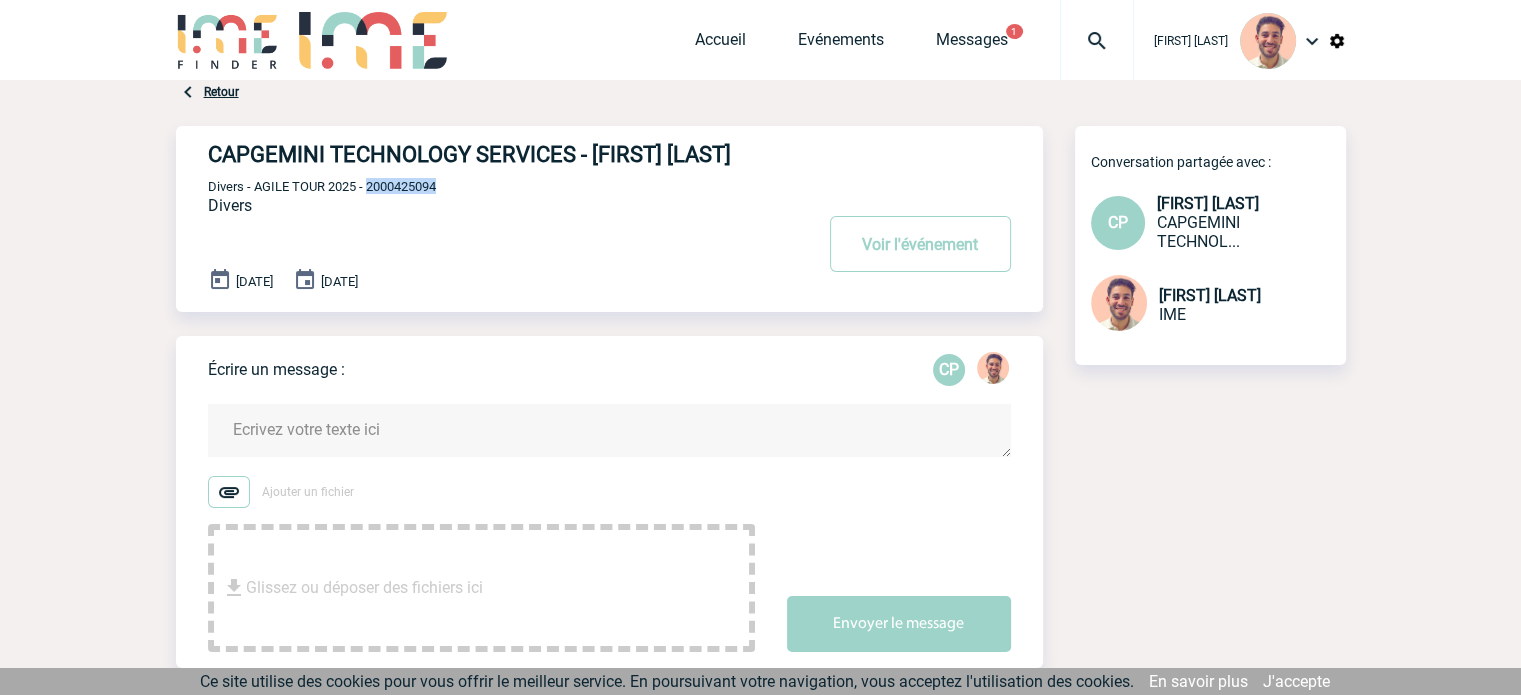 click on "Retour" at bounding box center (221, 92) 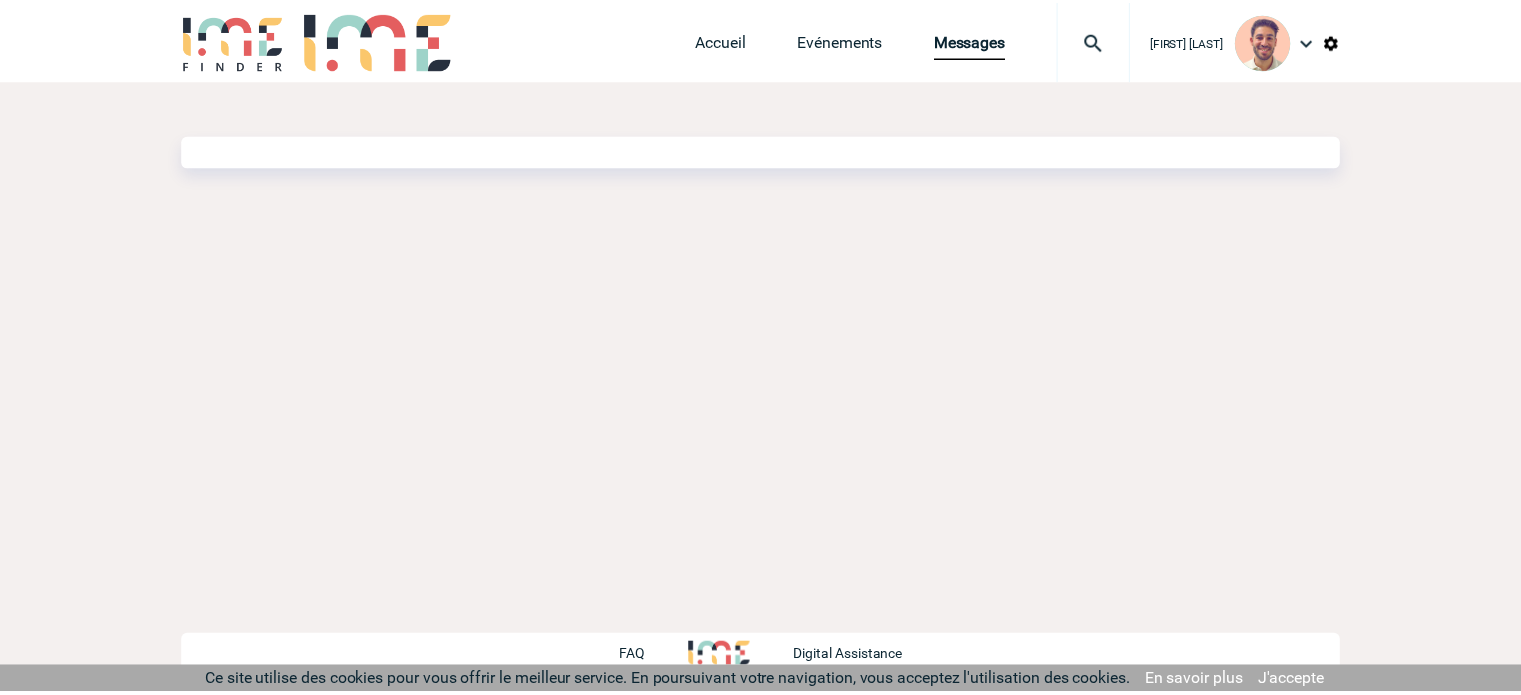 scroll, scrollTop: 0, scrollLeft: 0, axis: both 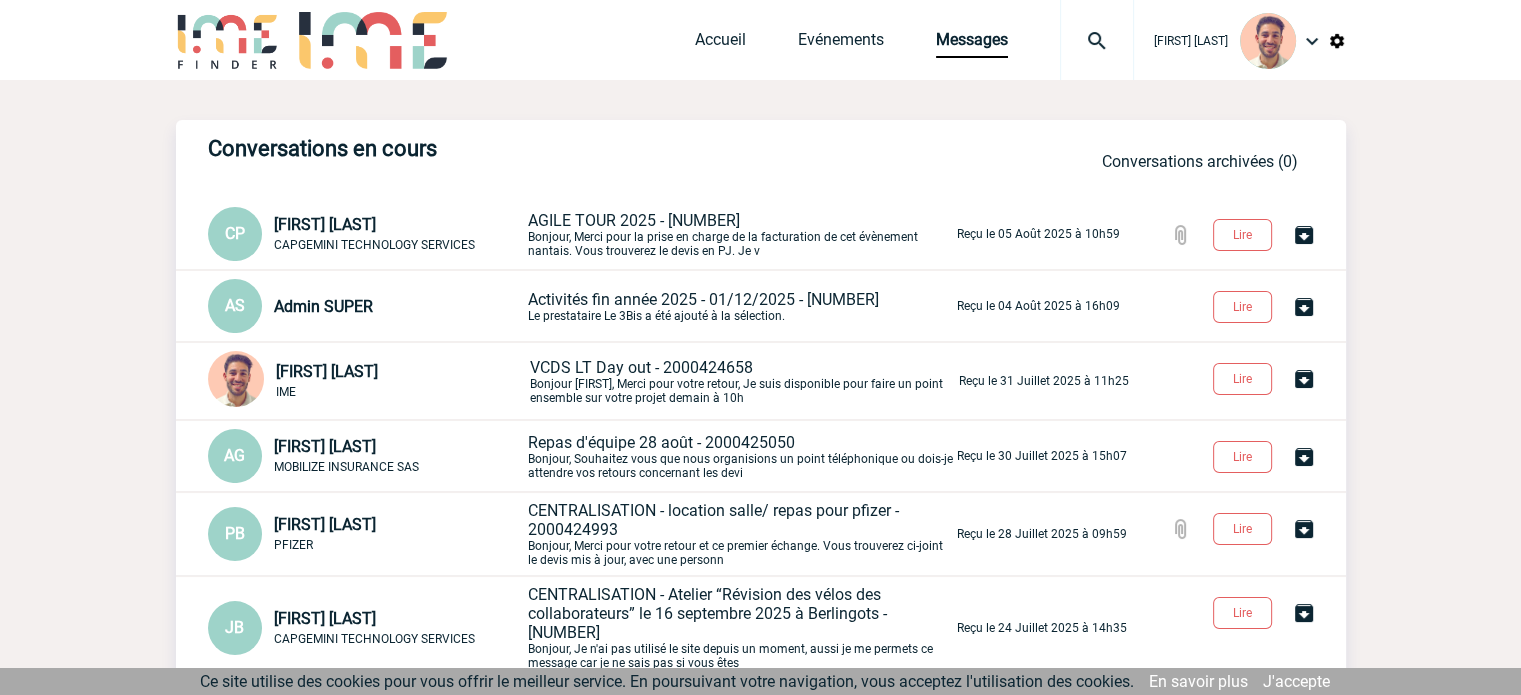click on "[FIRST] [LAST]" at bounding box center (325, 224) 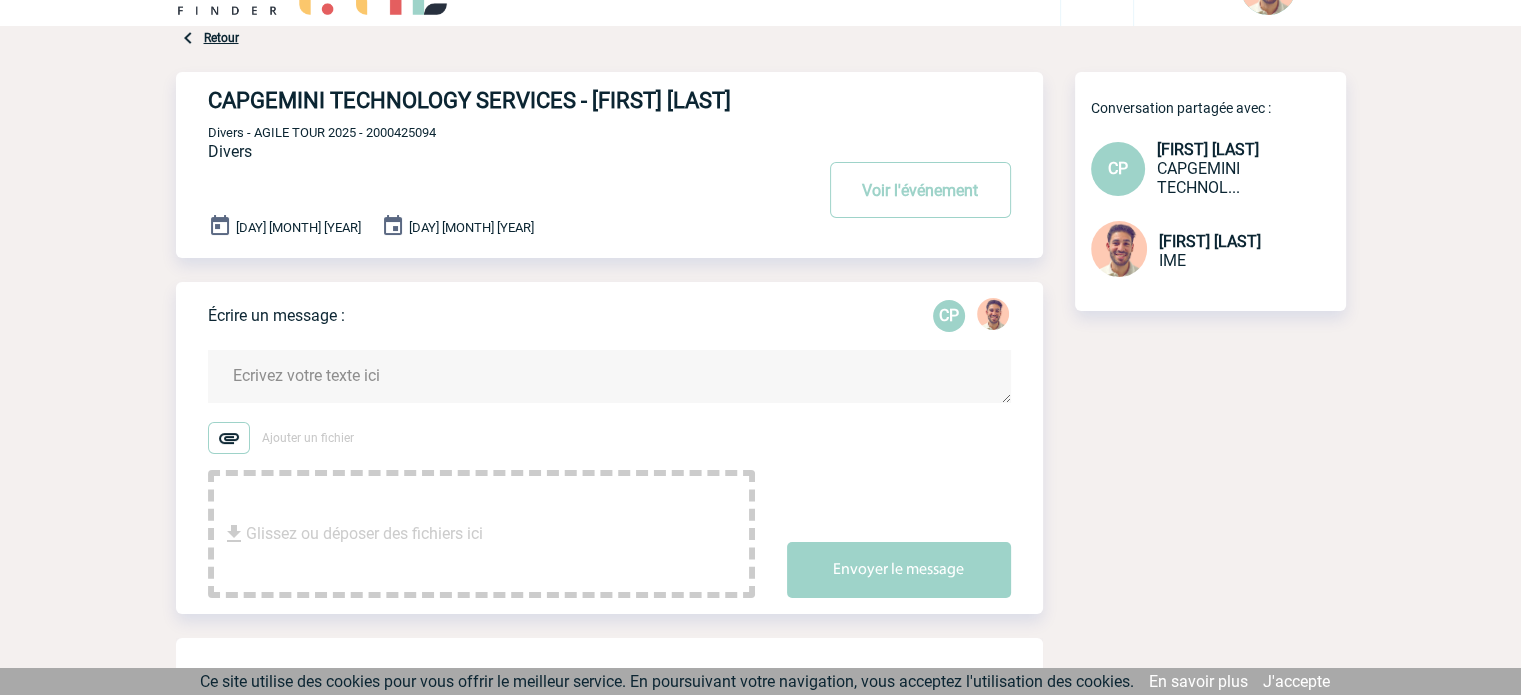 scroll, scrollTop: 0, scrollLeft: 0, axis: both 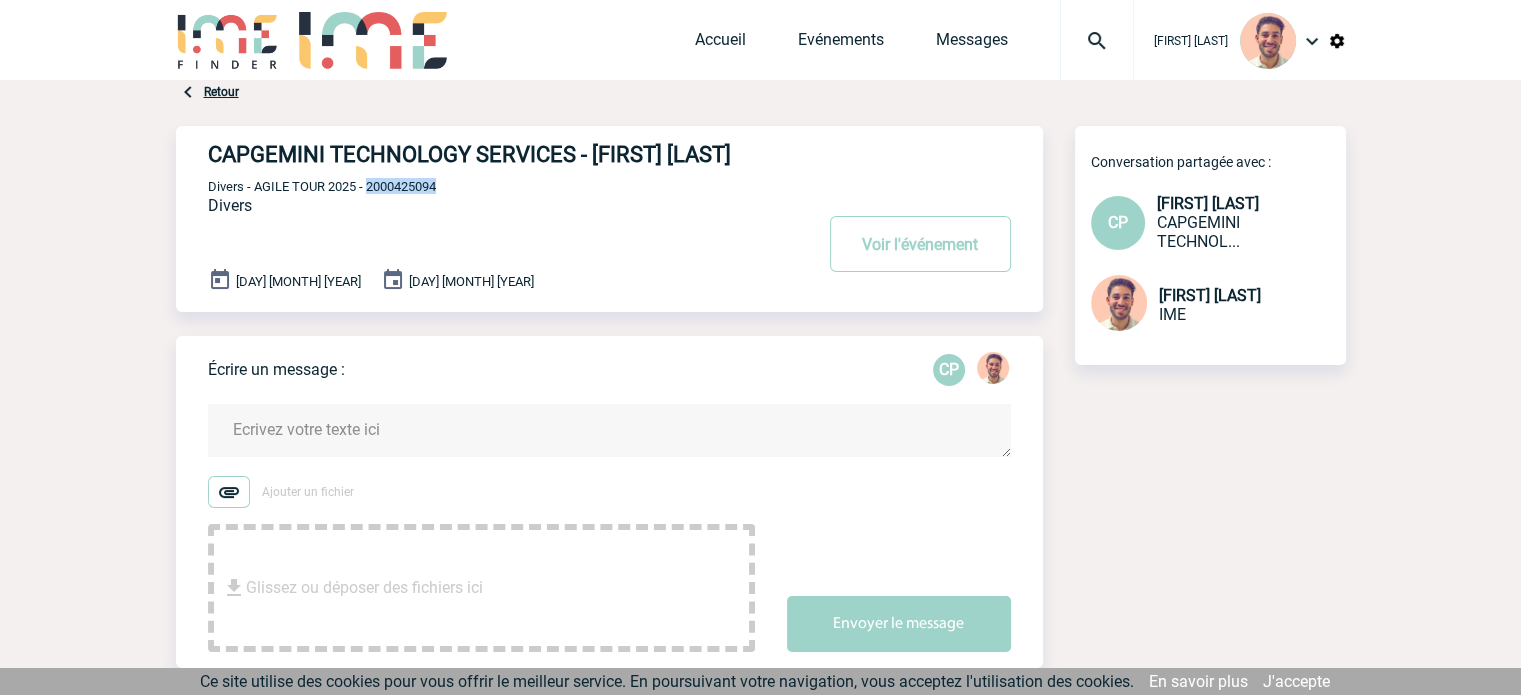 drag, startPoint x: 448, startPoint y: 211, endPoint x: 381, endPoint y: 214, distance: 67.06713 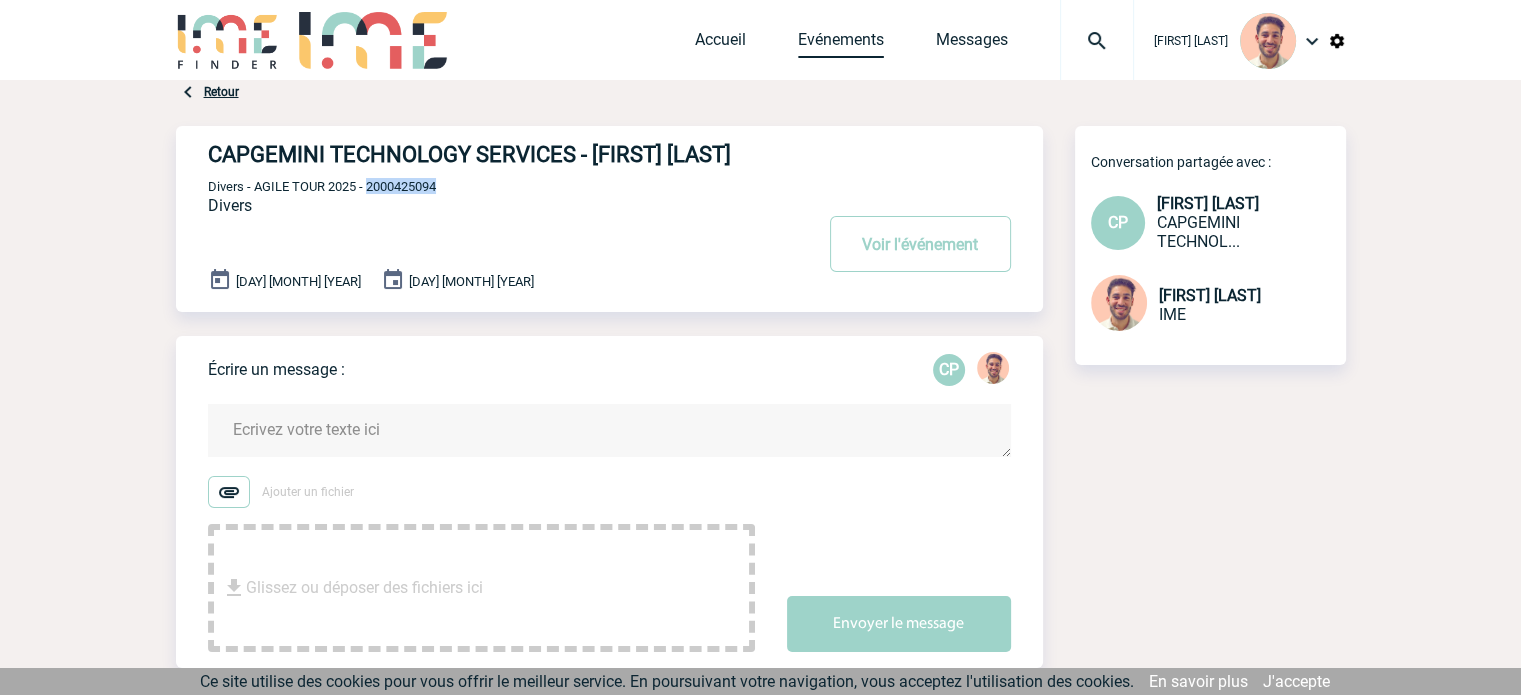 click on "Evénements" at bounding box center (841, 44) 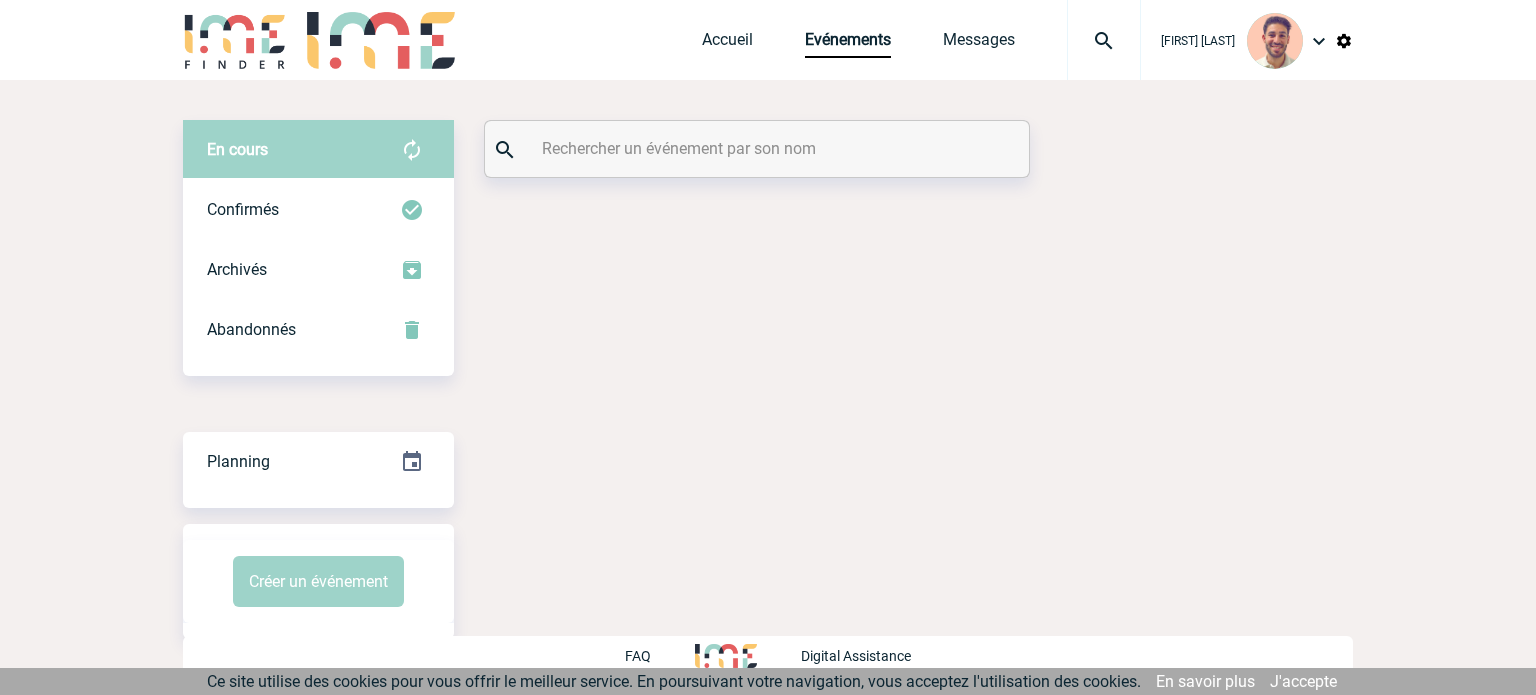scroll, scrollTop: 0, scrollLeft: 0, axis: both 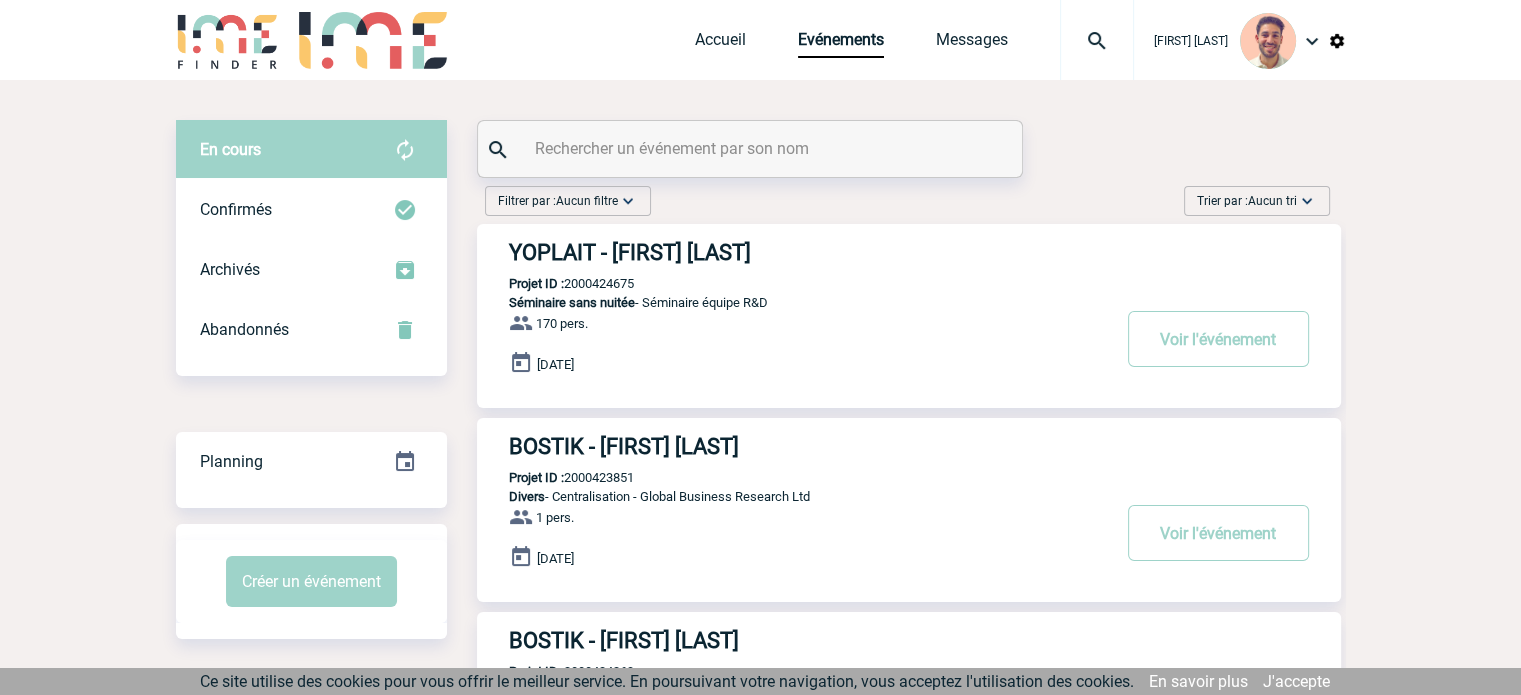 click at bounding box center [752, 148] 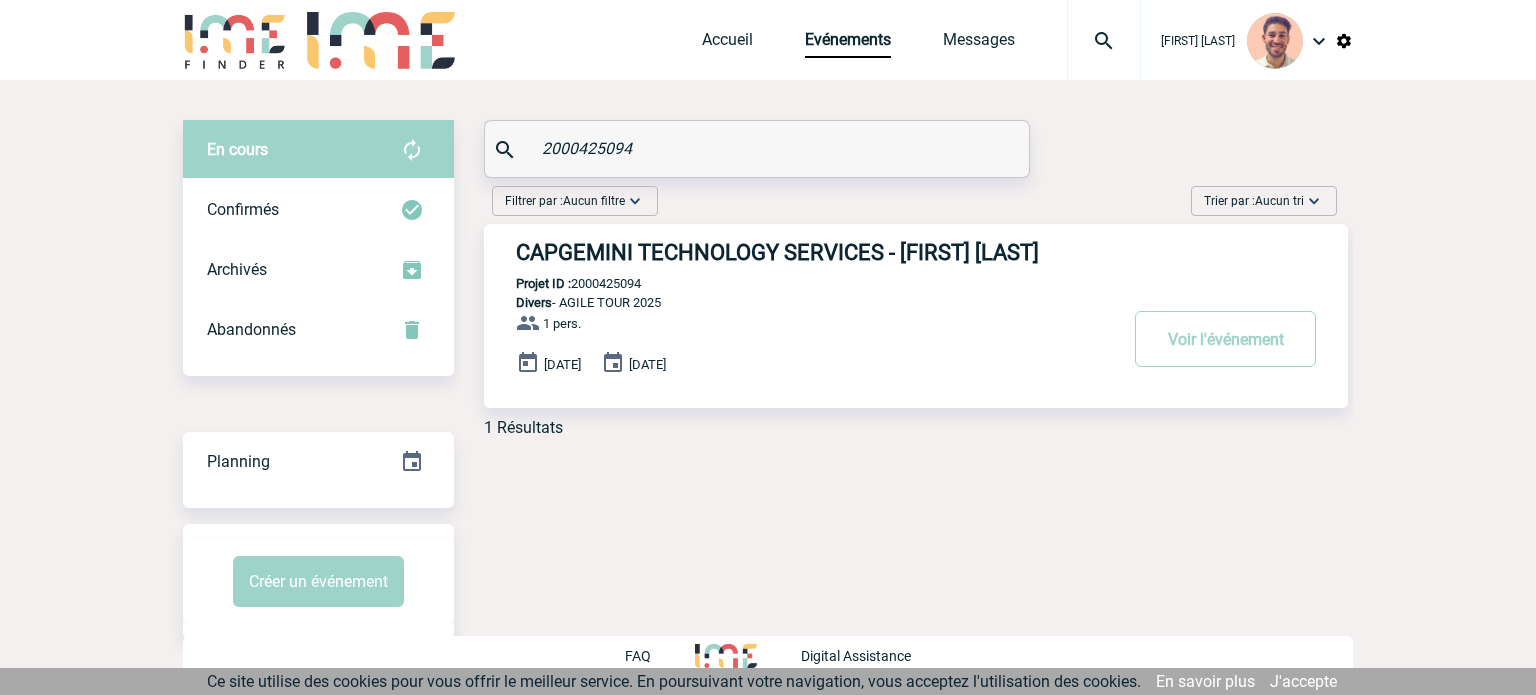 type on "2000425094" 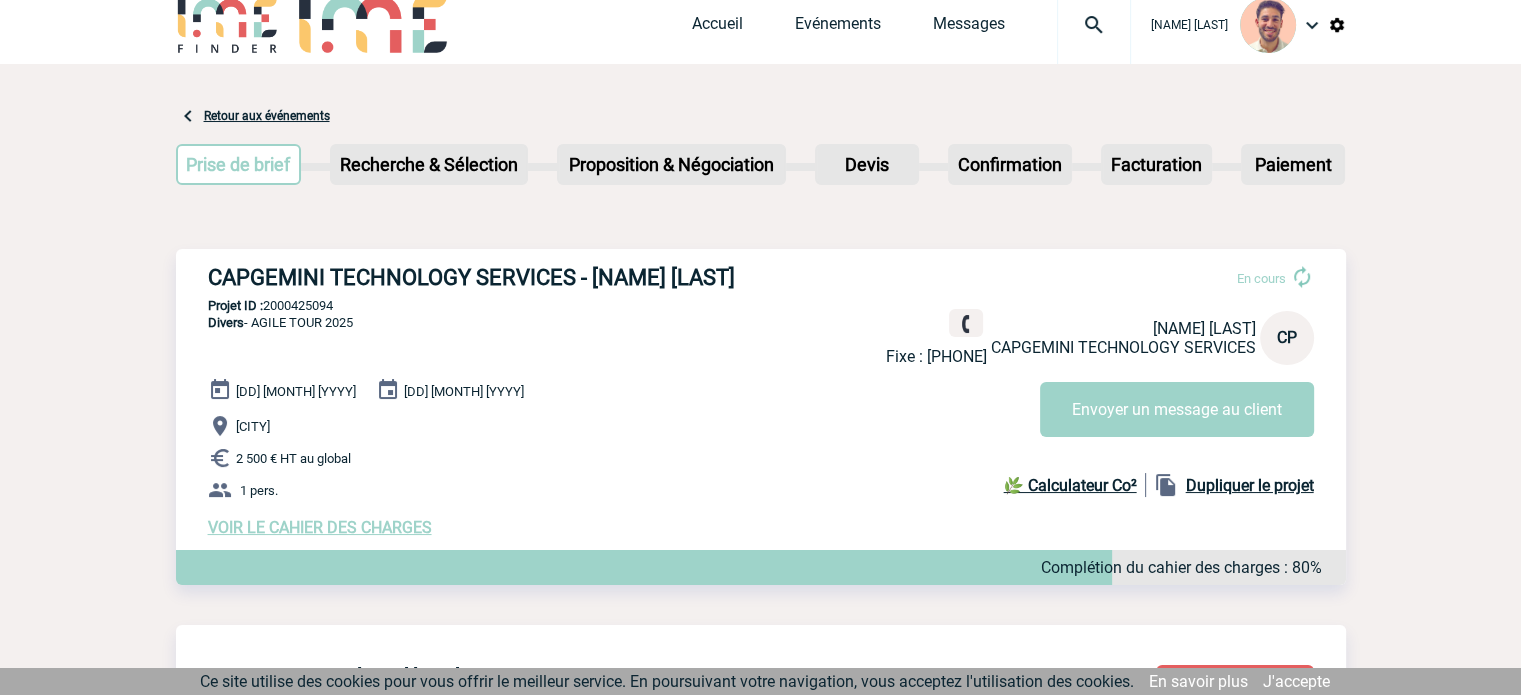 scroll, scrollTop: 0, scrollLeft: 0, axis: both 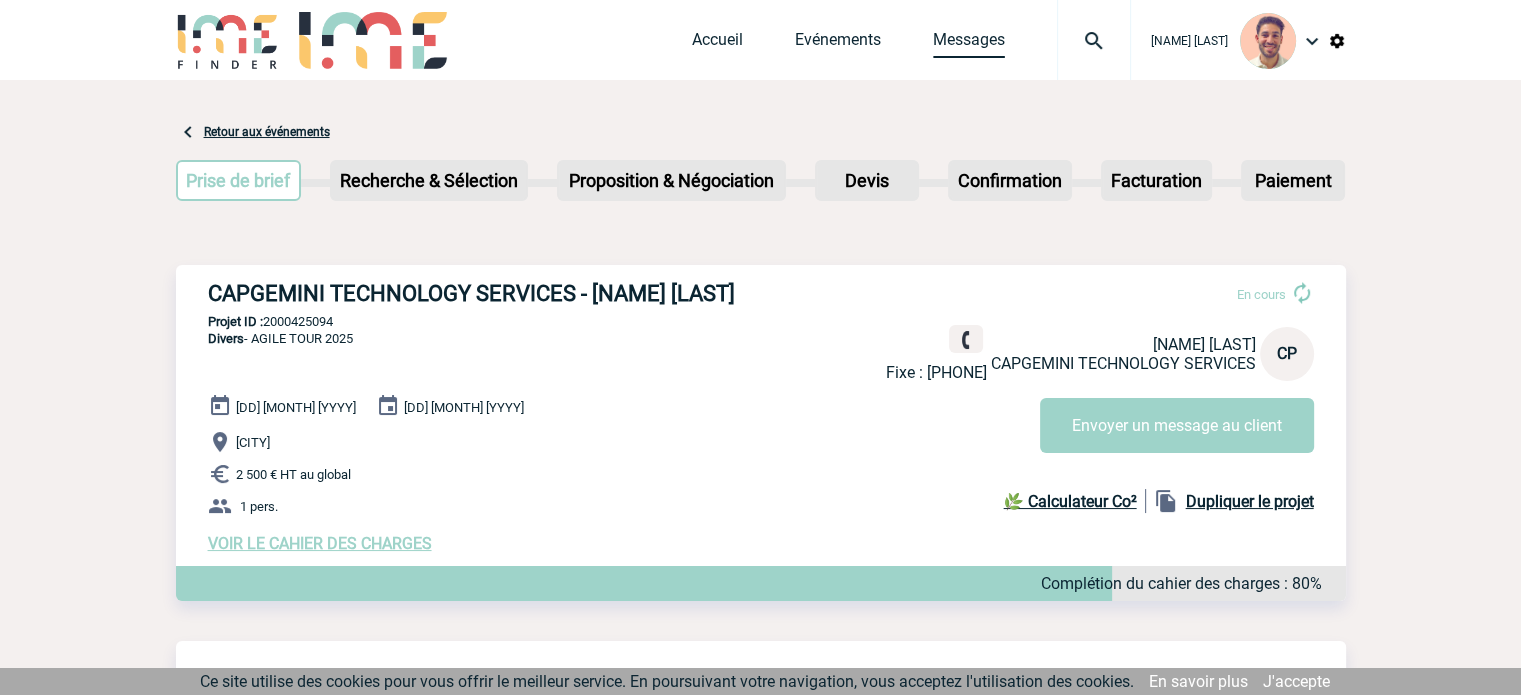 click on "Messages" at bounding box center [969, 44] 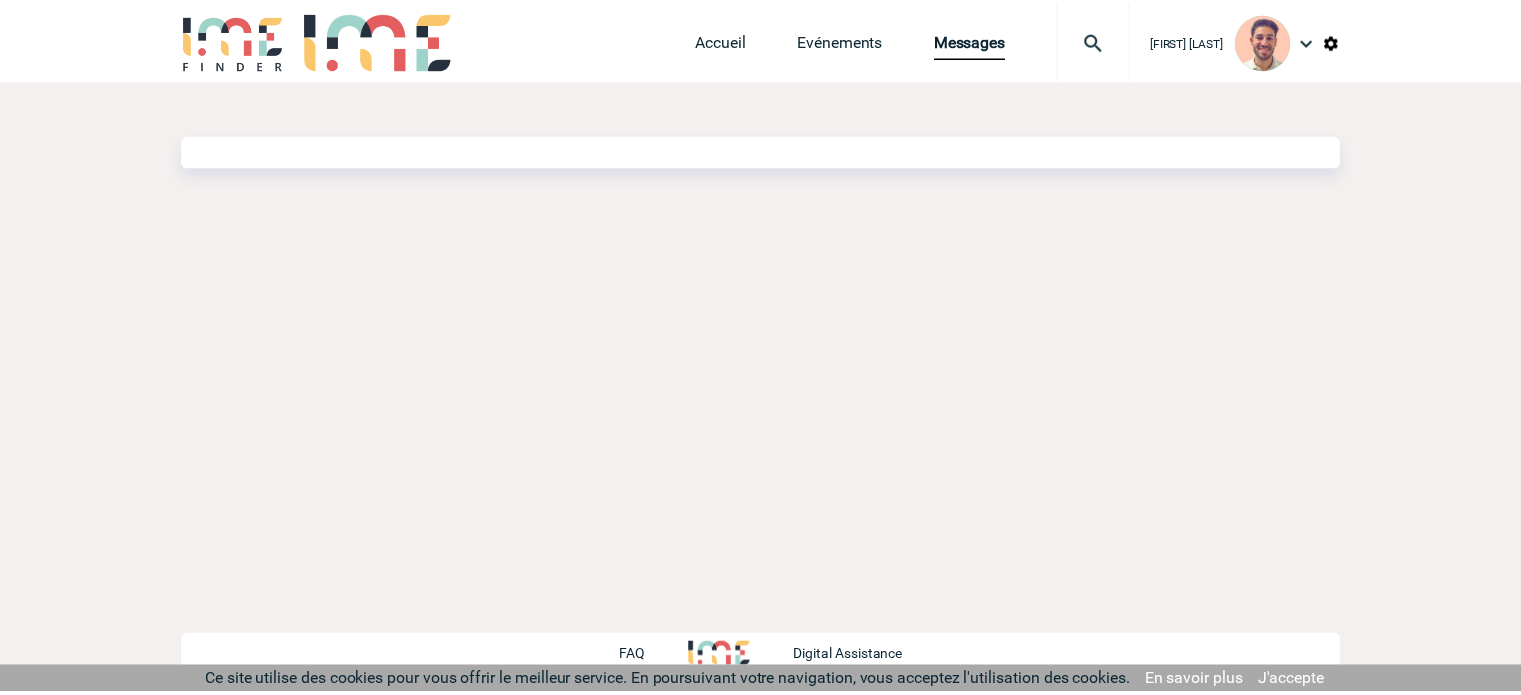 scroll, scrollTop: 0, scrollLeft: 0, axis: both 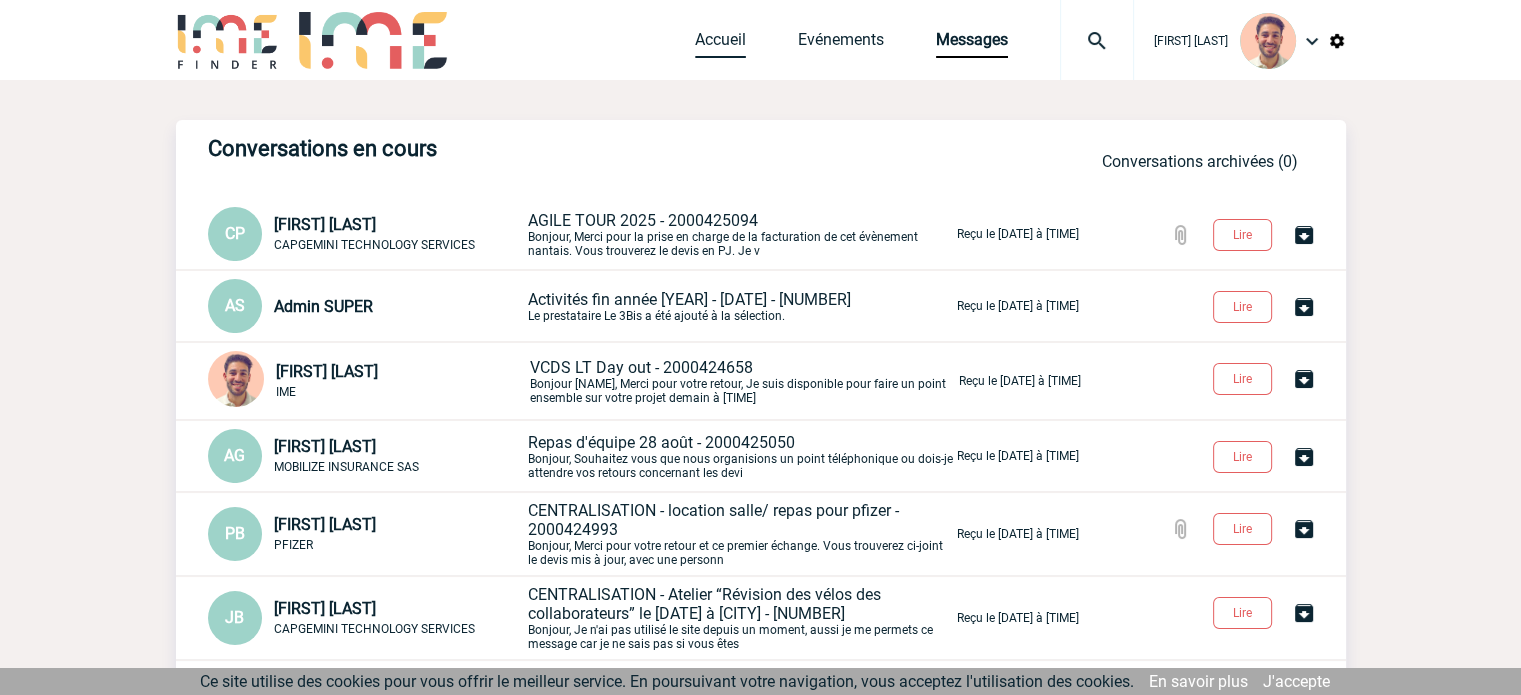 click on "Accueil" at bounding box center [720, 44] 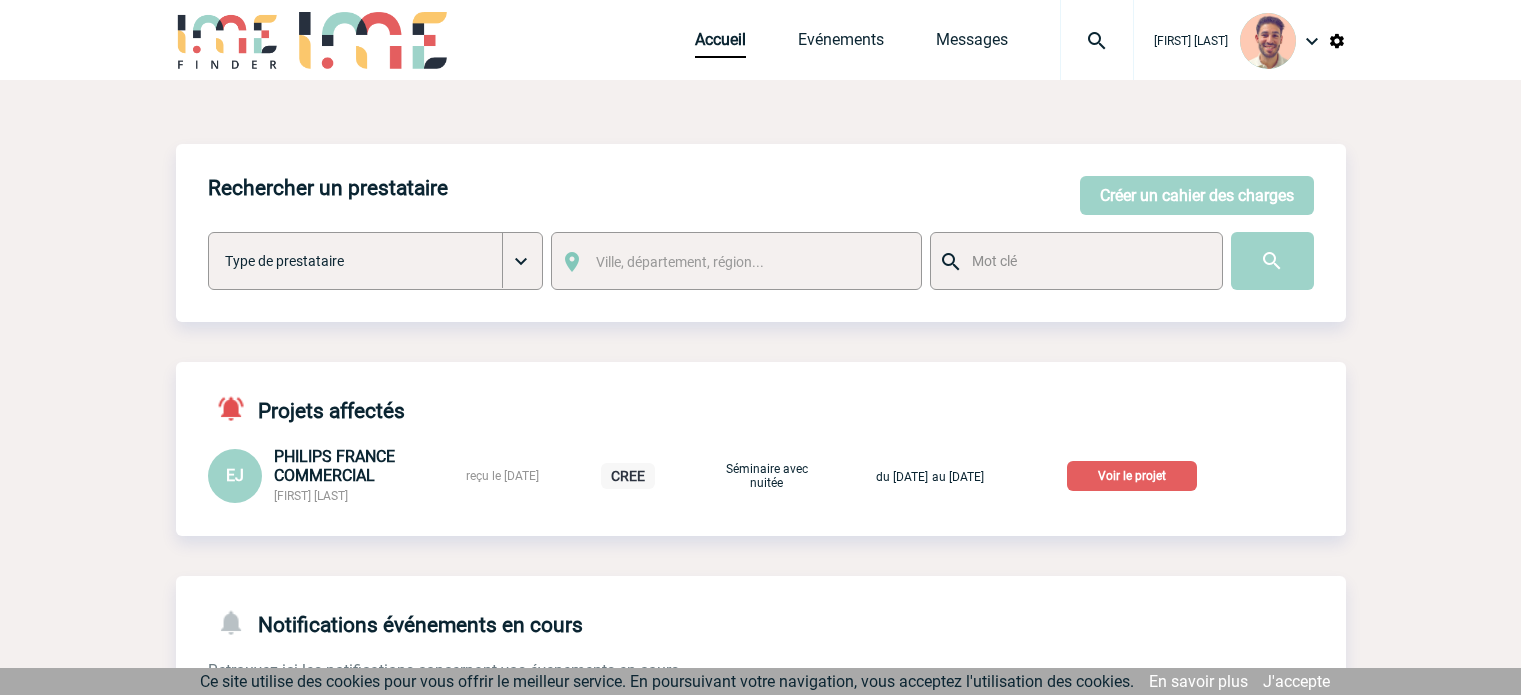 scroll, scrollTop: 0, scrollLeft: 0, axis: both 